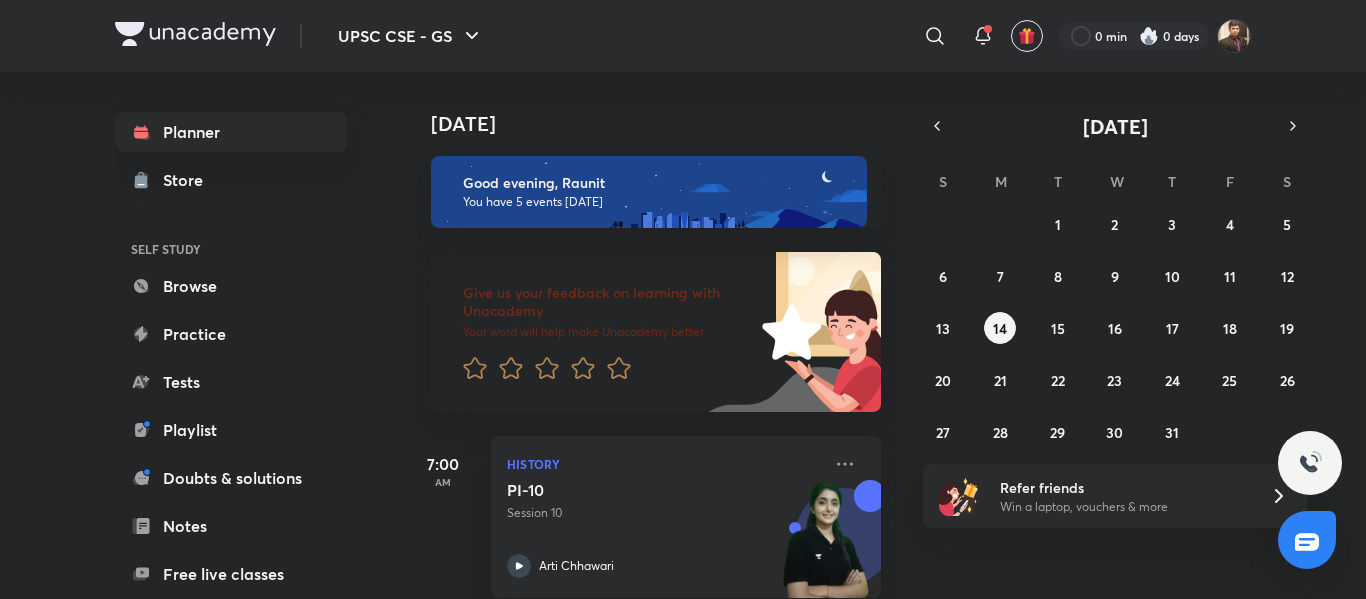 scroll, scrollTop: 0, scrollLeft: 0, axis: both 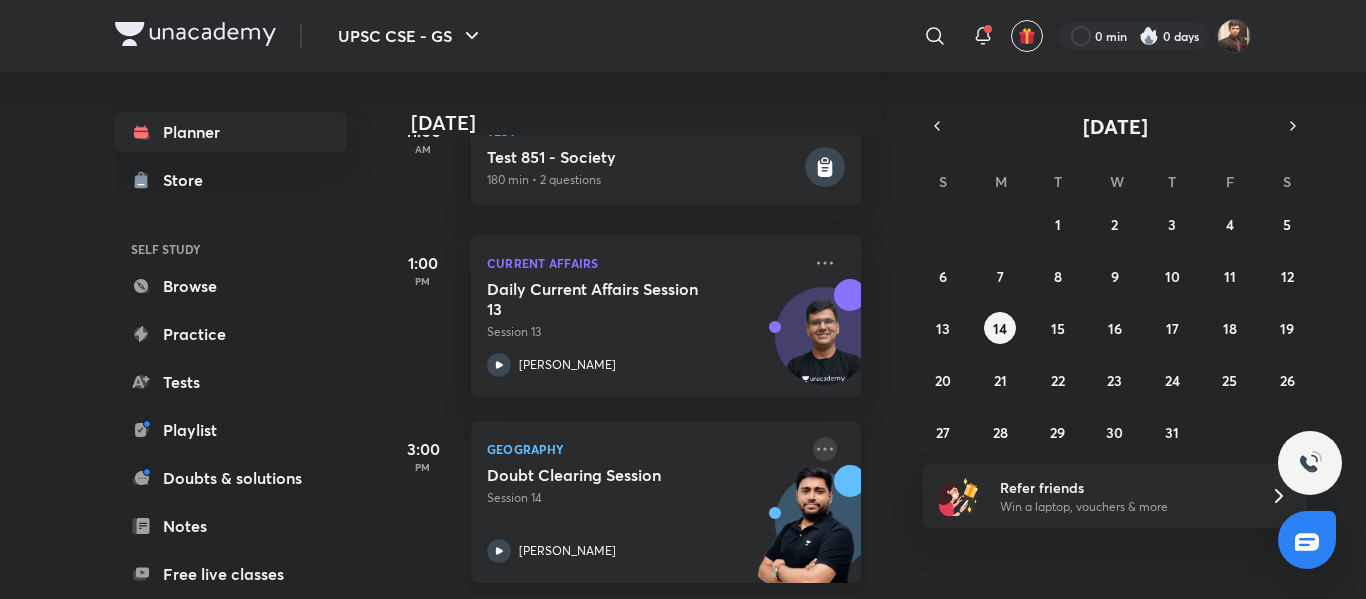 click 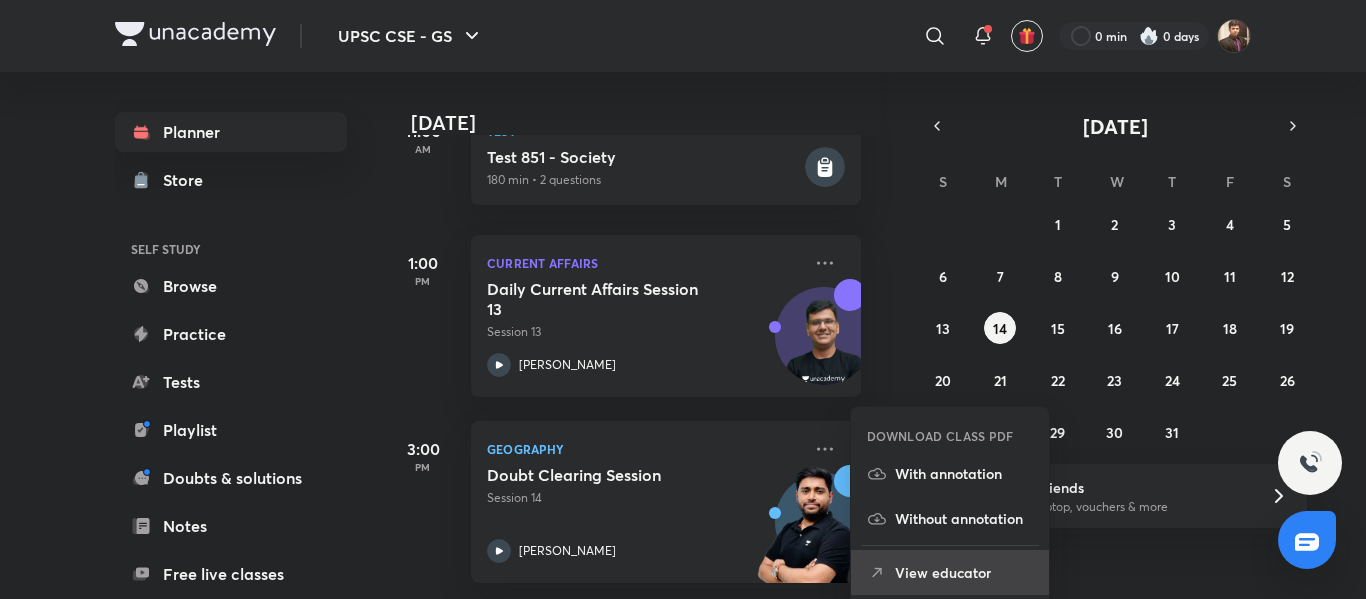 click on "View educator" at bounding box center (964, 572) 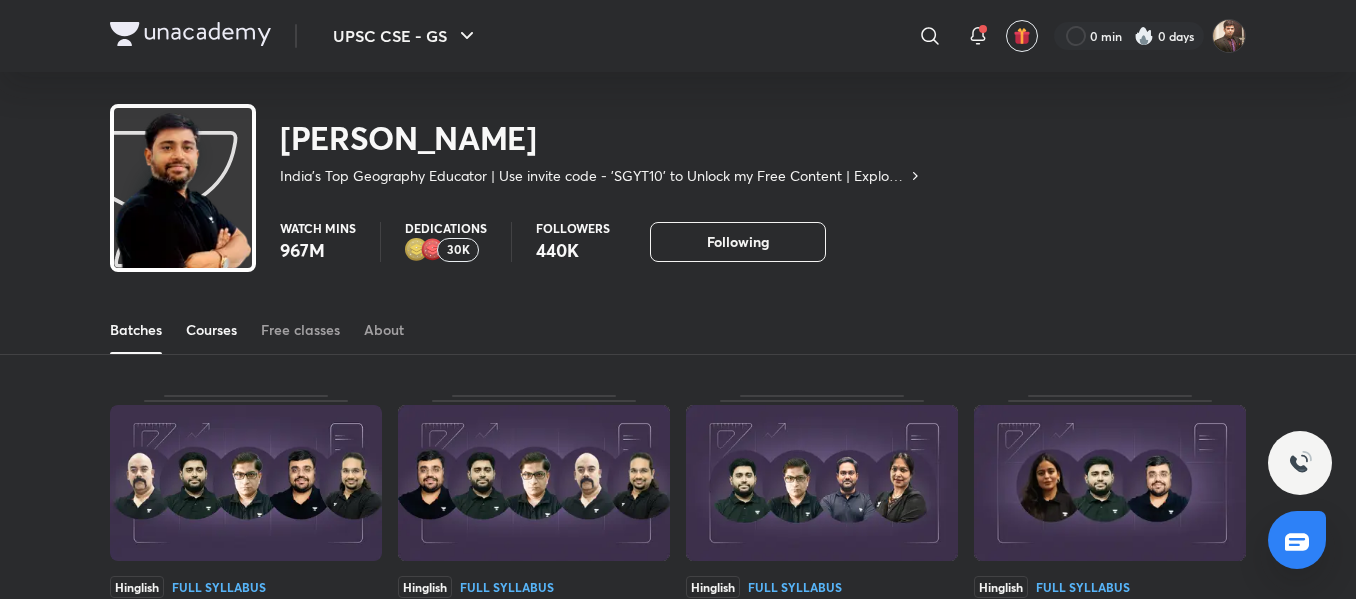 click on "Courses" at bounding box center [211, 330] 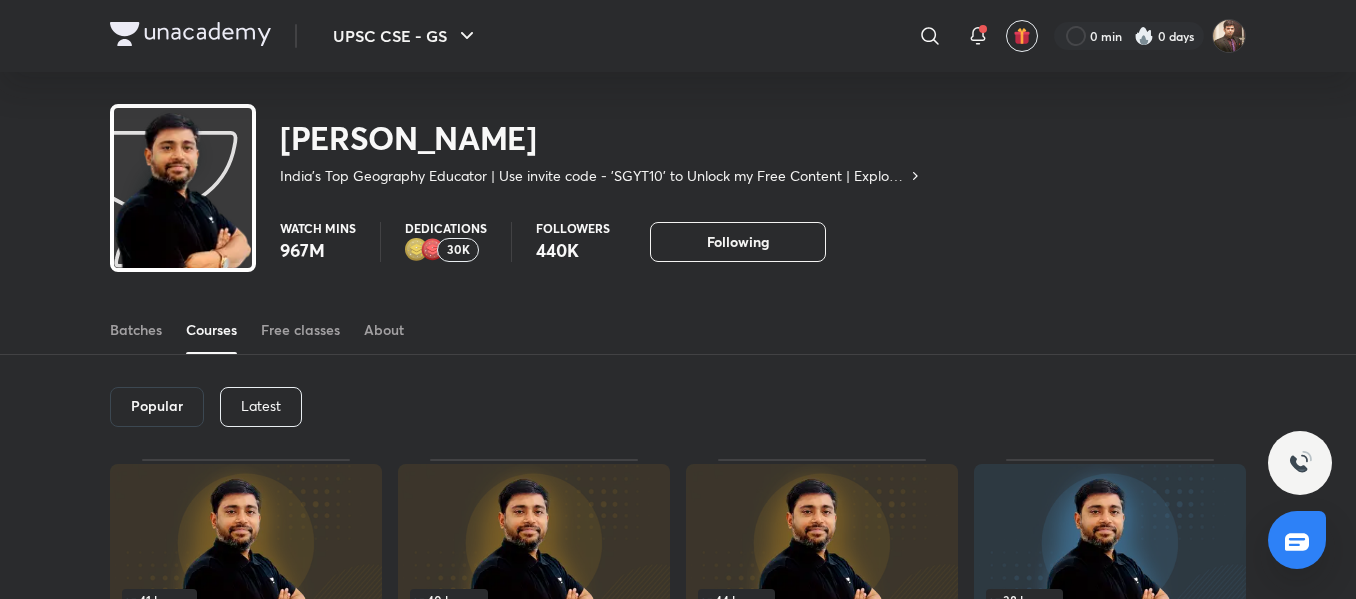 click on "Latest" at bounding box center [261, 406] 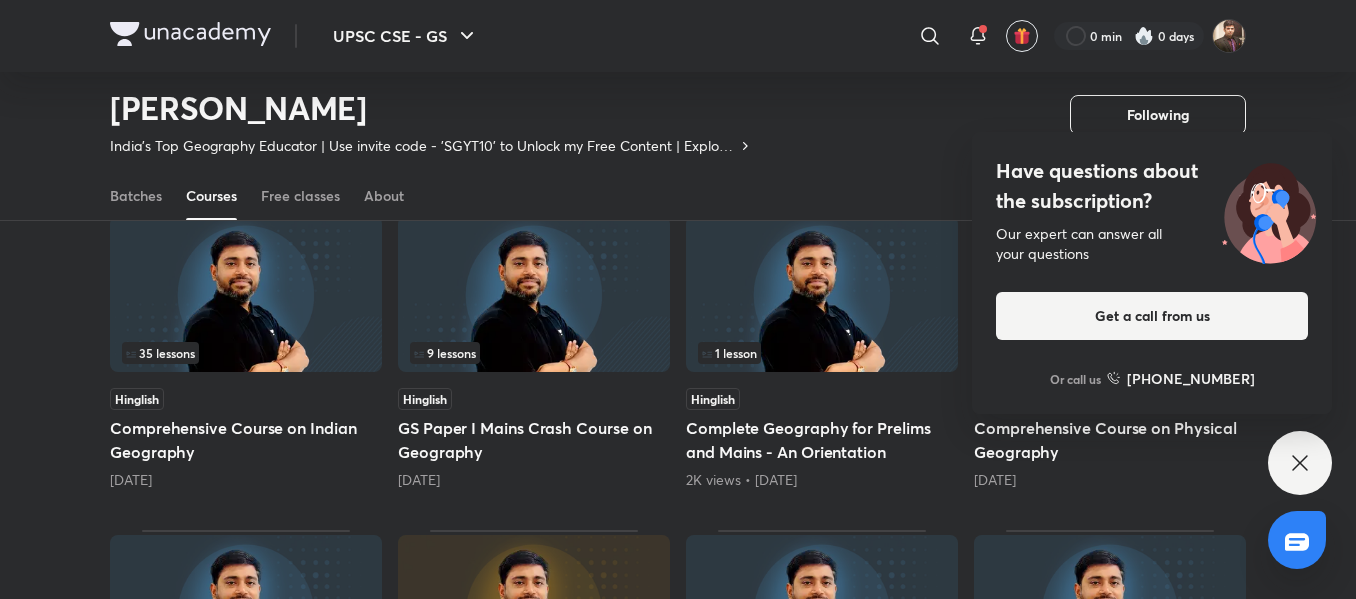 scroll, scrollTop: 531, scrollLeft: 0, axis: vertical 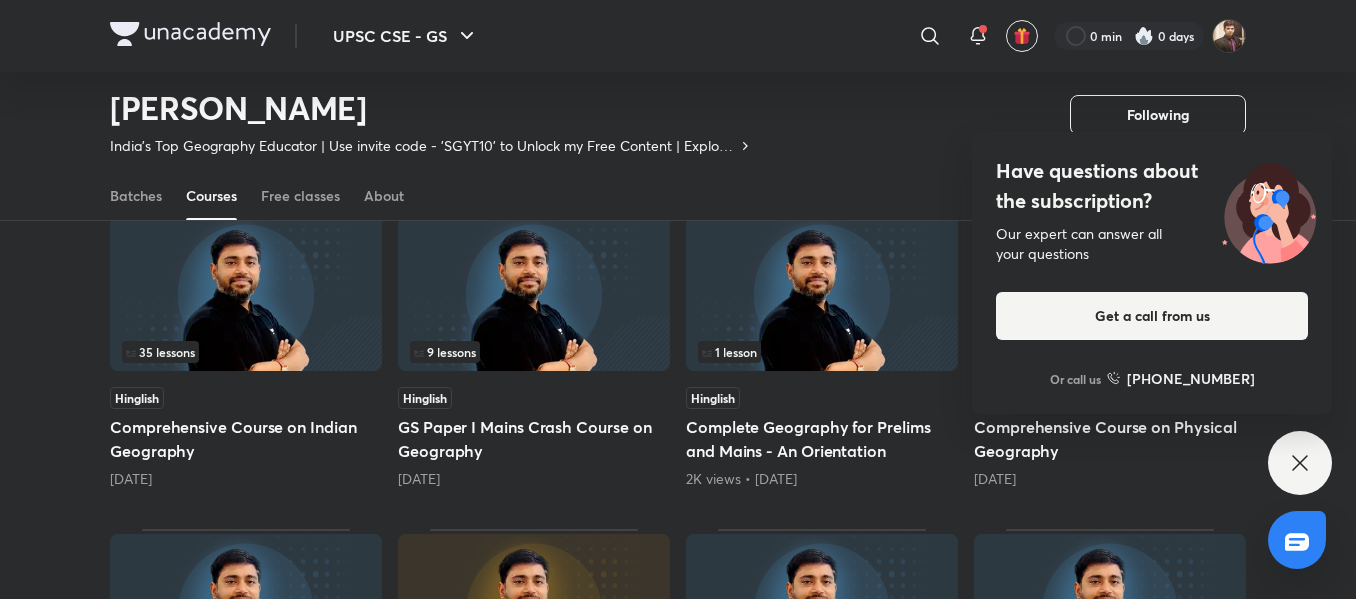 click on "Have questions about the subscription? Our expert can answer all your questions Get a call from us Or call us +91 8585858585" at bounding box center [1300, 463] 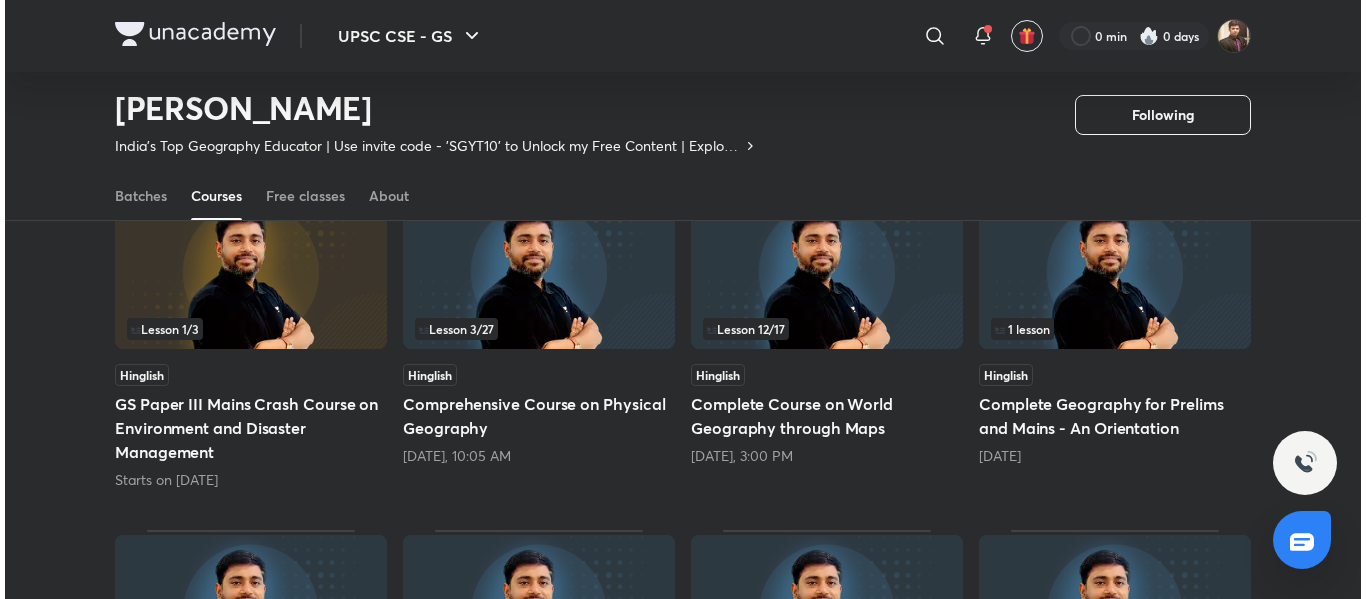 scroll, scrollTop: 0, scrollLeft: 0, axis: both 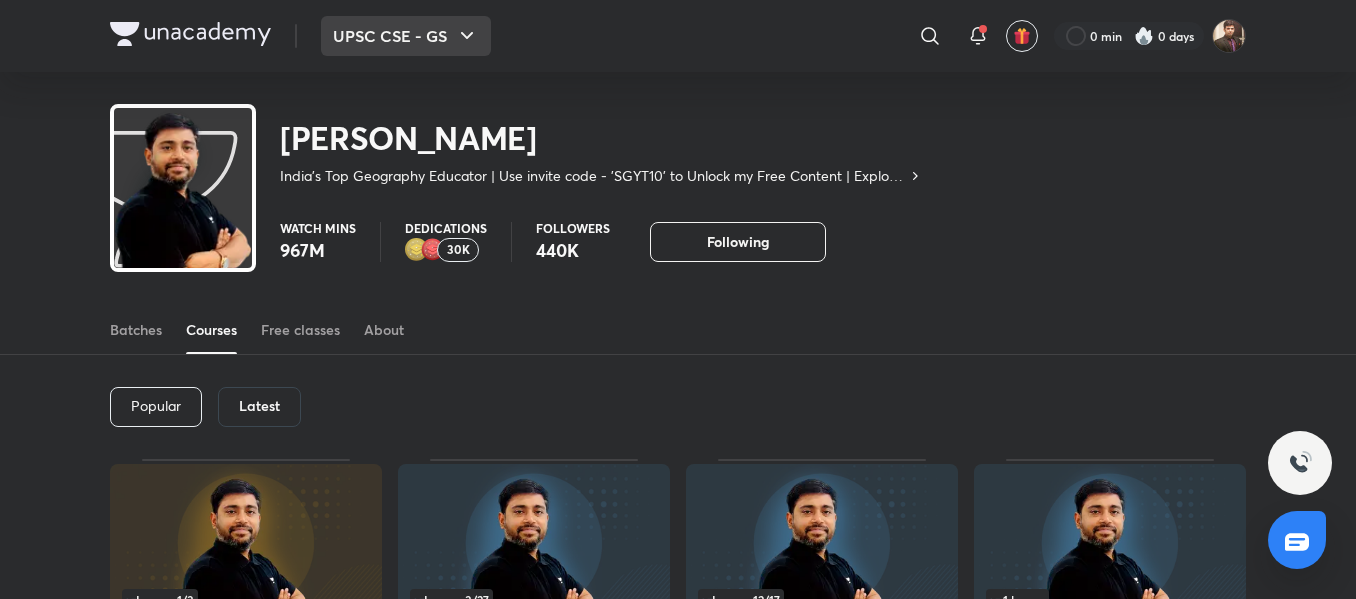 click on "UPSC CSE - GS" at bounding box center [406, 36] 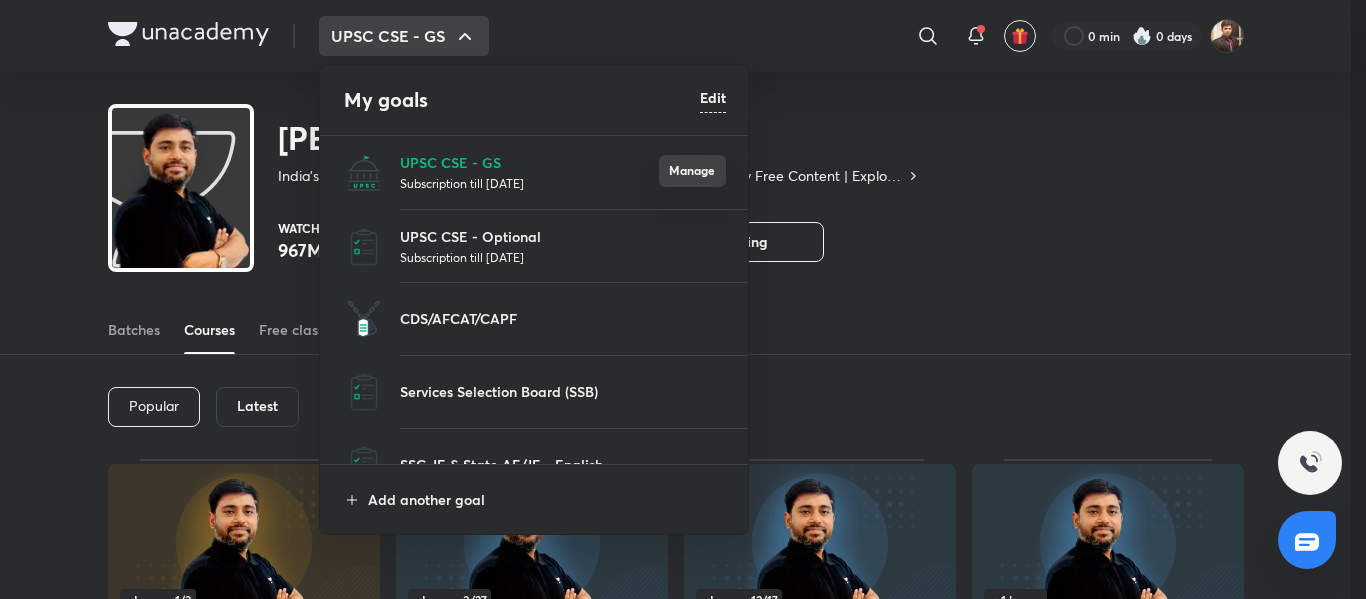 click on "Manage" at bounding box center [692, 171] 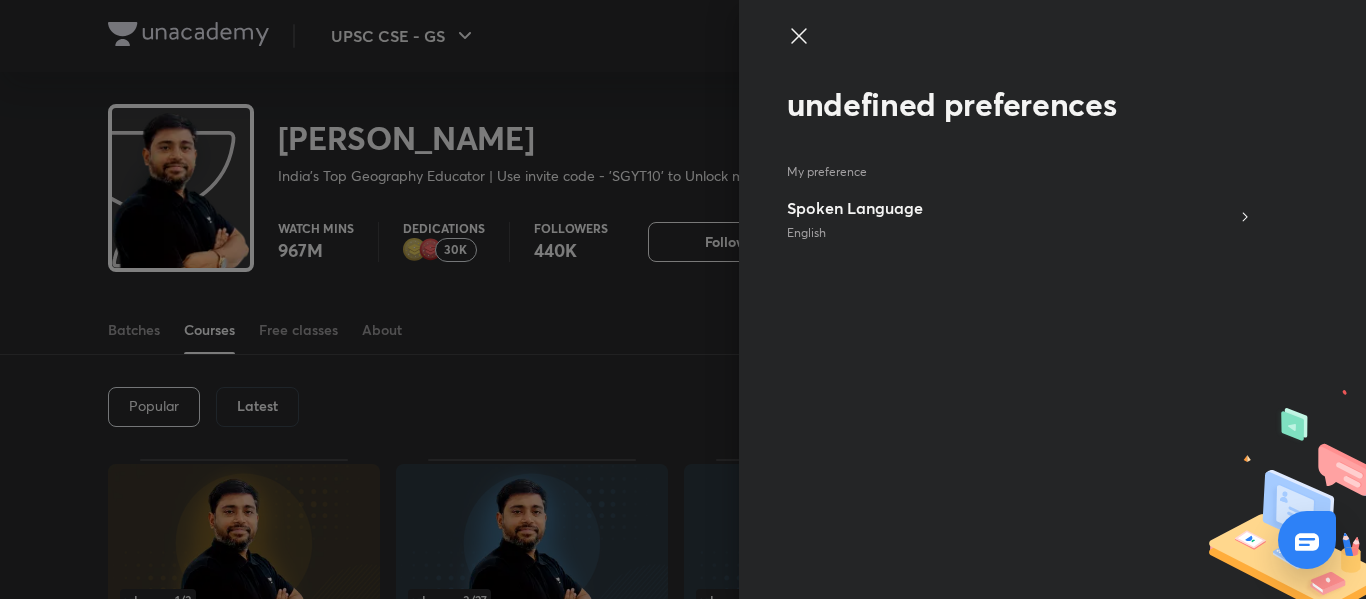 click on "Spoken Language English" at bounding box center (1019, 219) 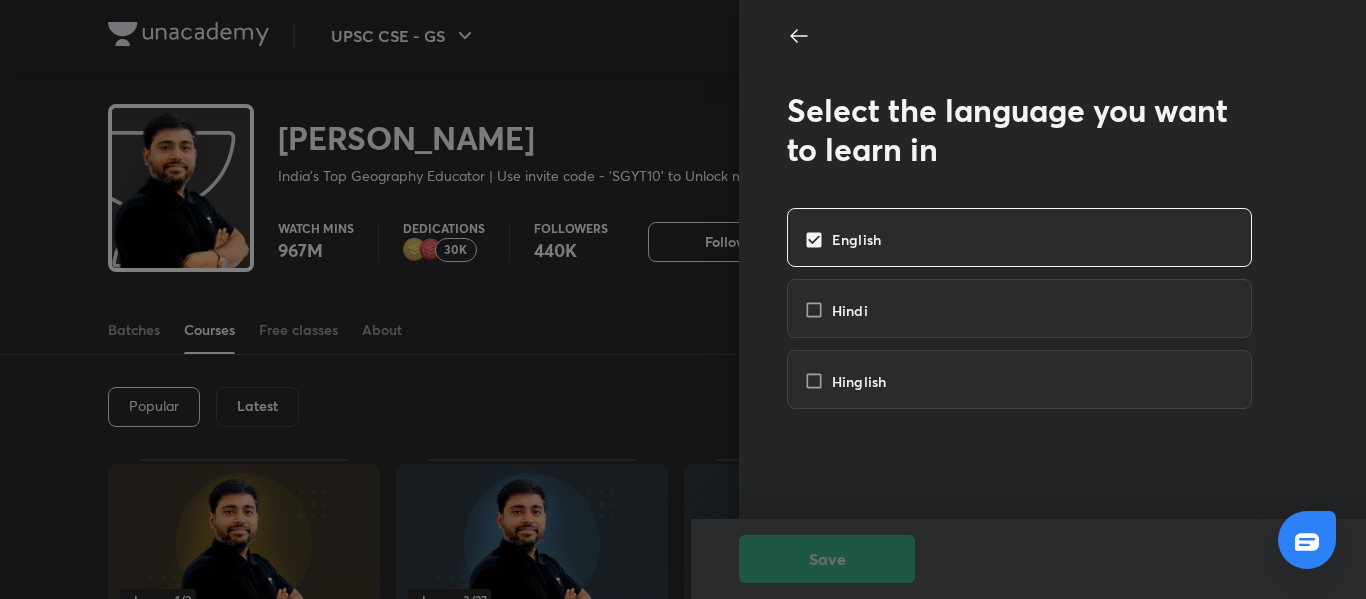 click on "Save" at bounding box center [1374, 559] 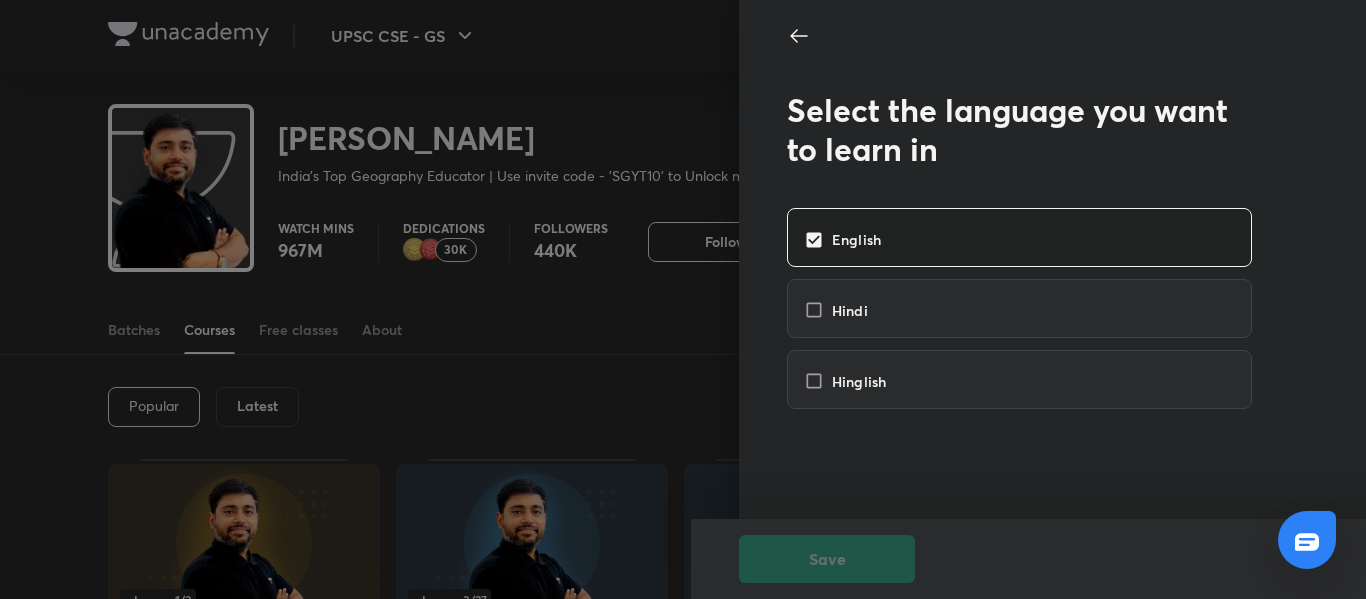 click on "English" at bounding box center (852, 239) 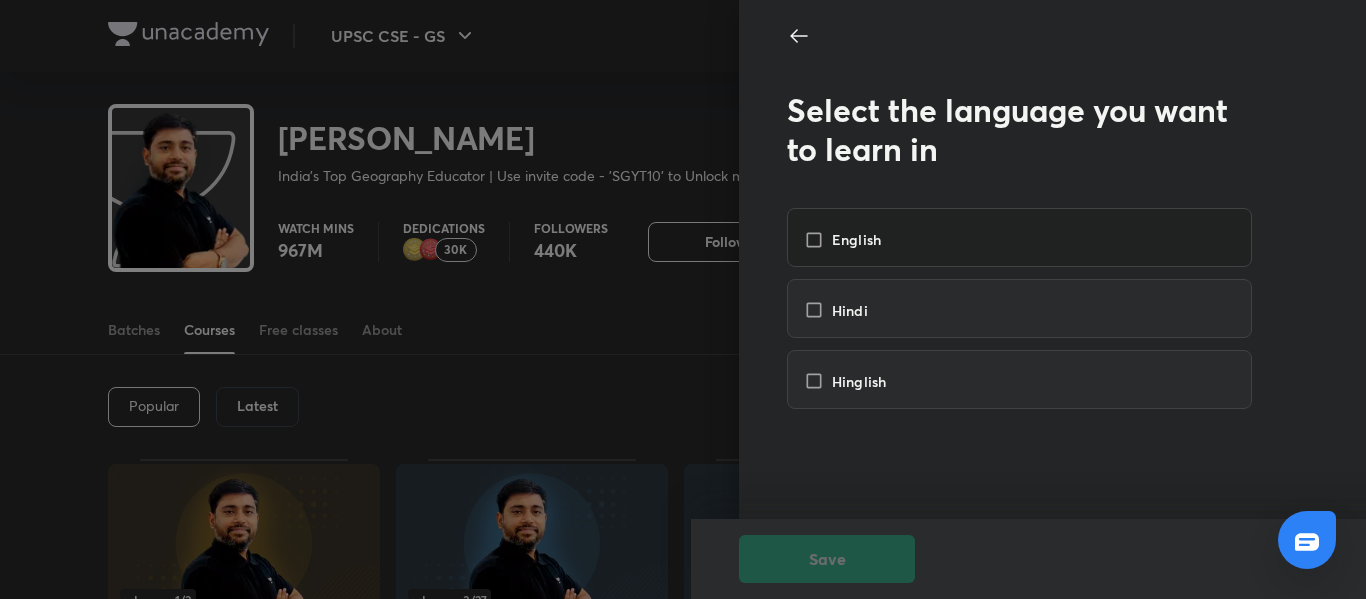 click on "English" at bounding box center (852, 239) 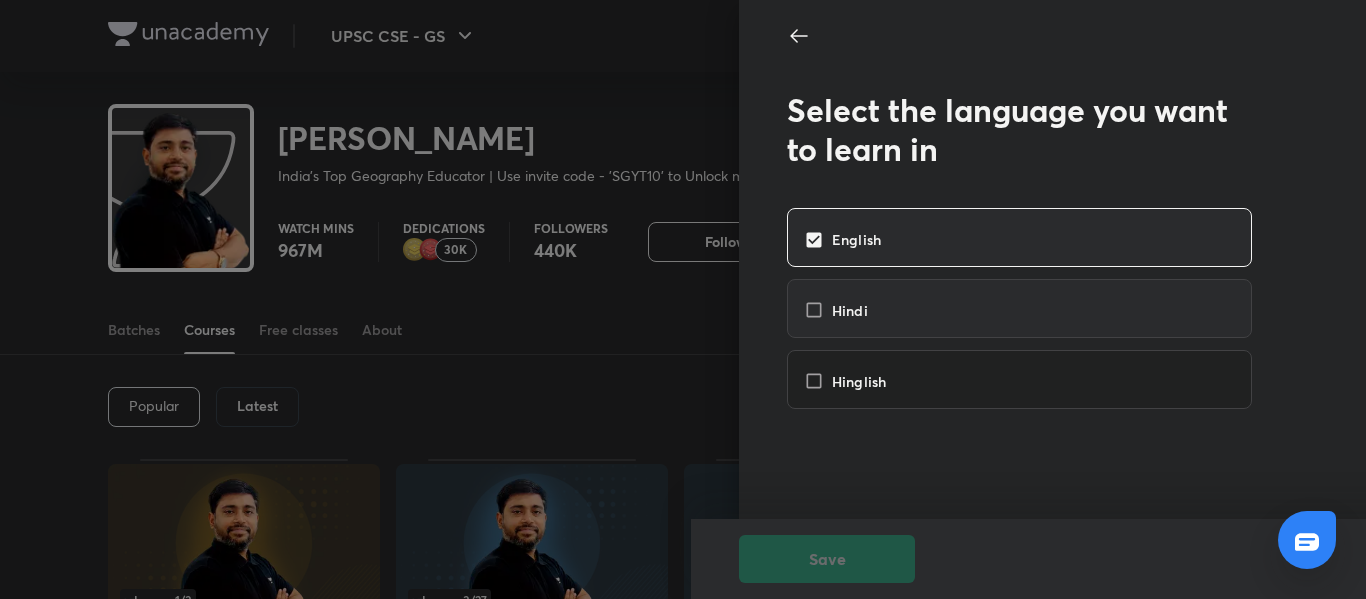 click on "Hinglish" at bounding box center (855, 381) 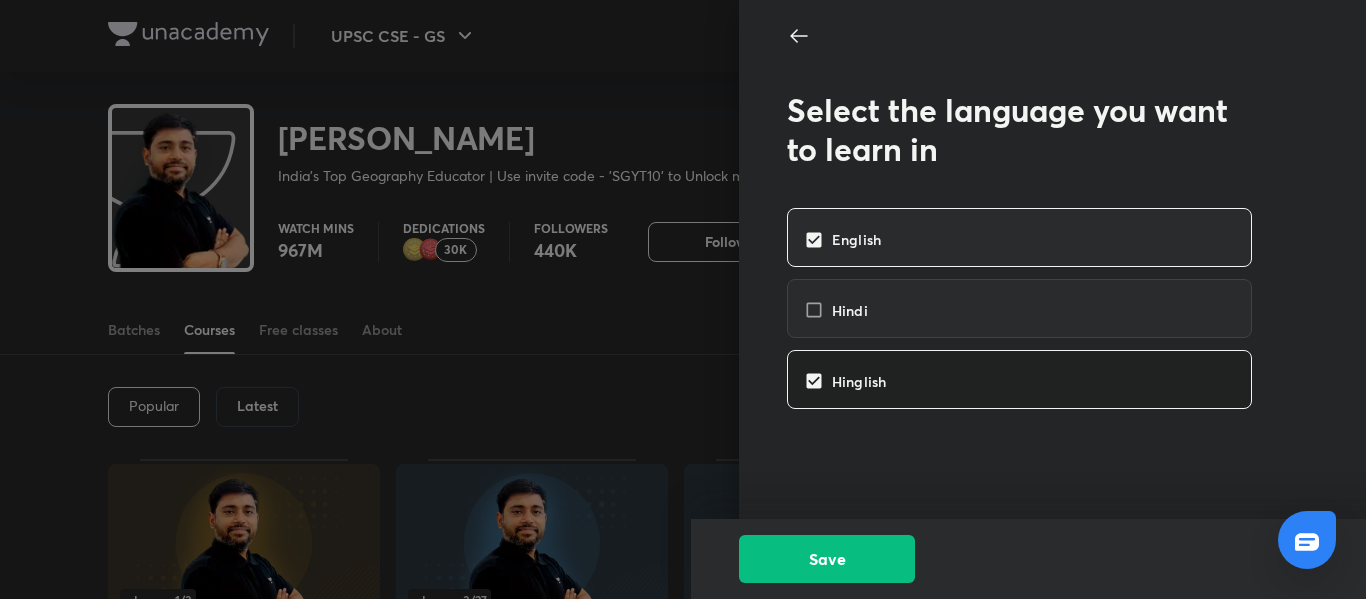click on "Hinglish" at bounding box center [855, 381] 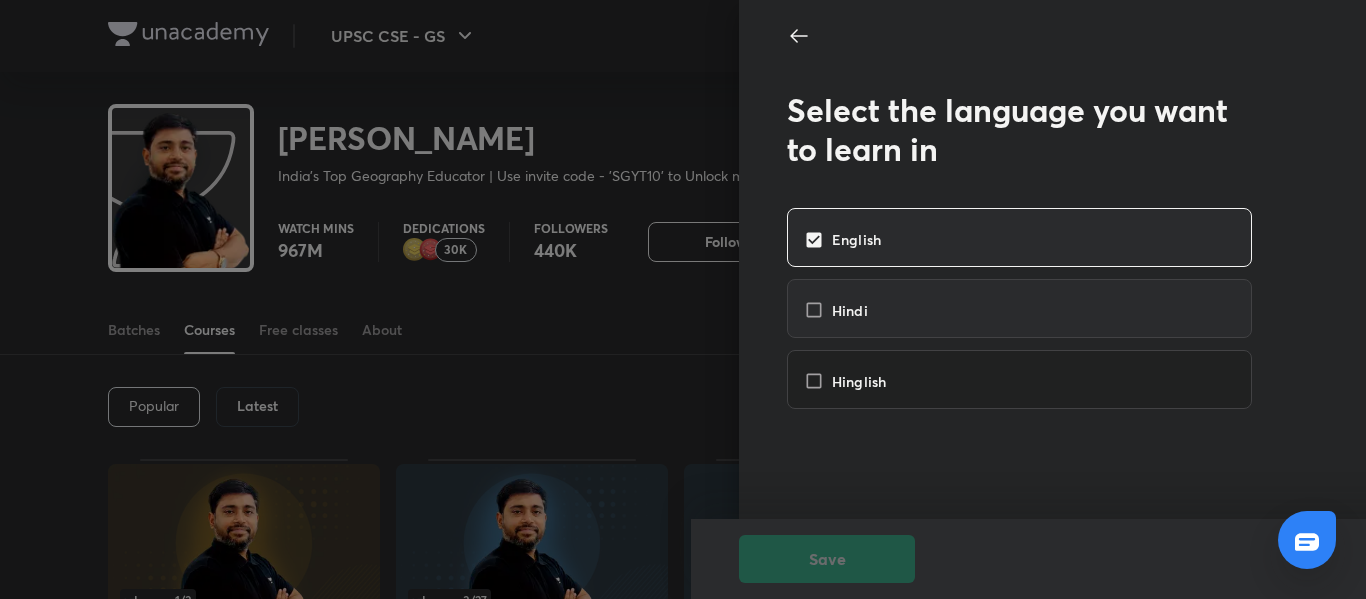 click on "Hinglish" at bounding box center [855, 381] 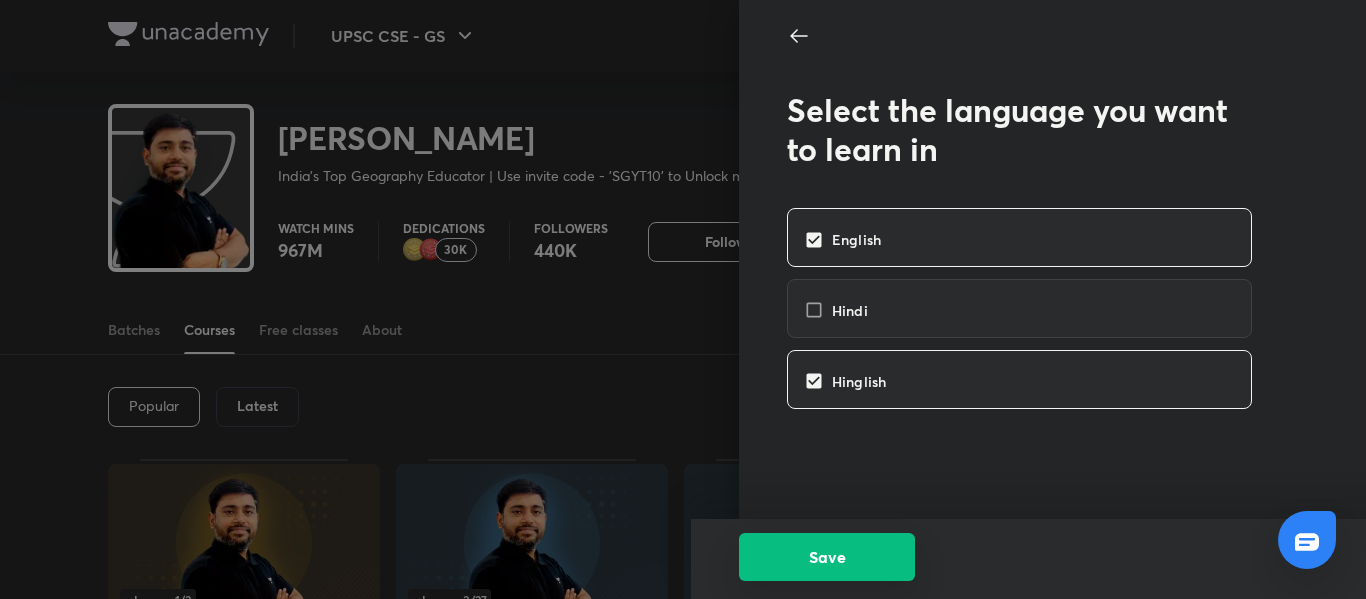 click on "Save" at bounding box center (827, 557) 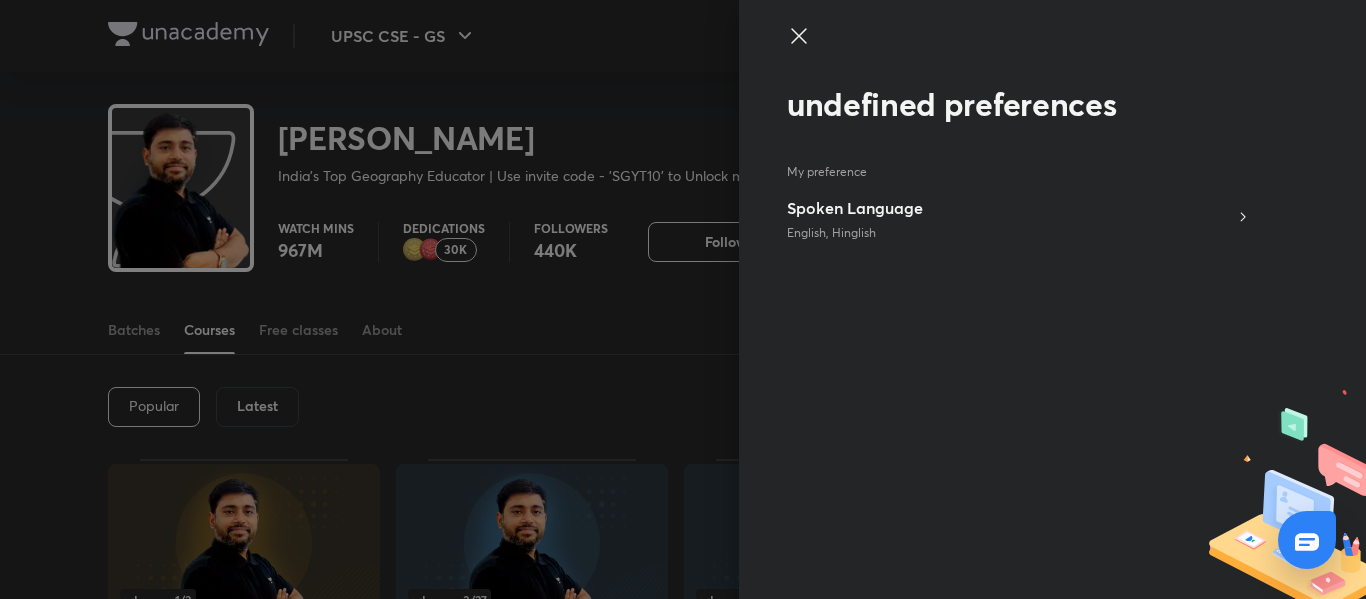 click 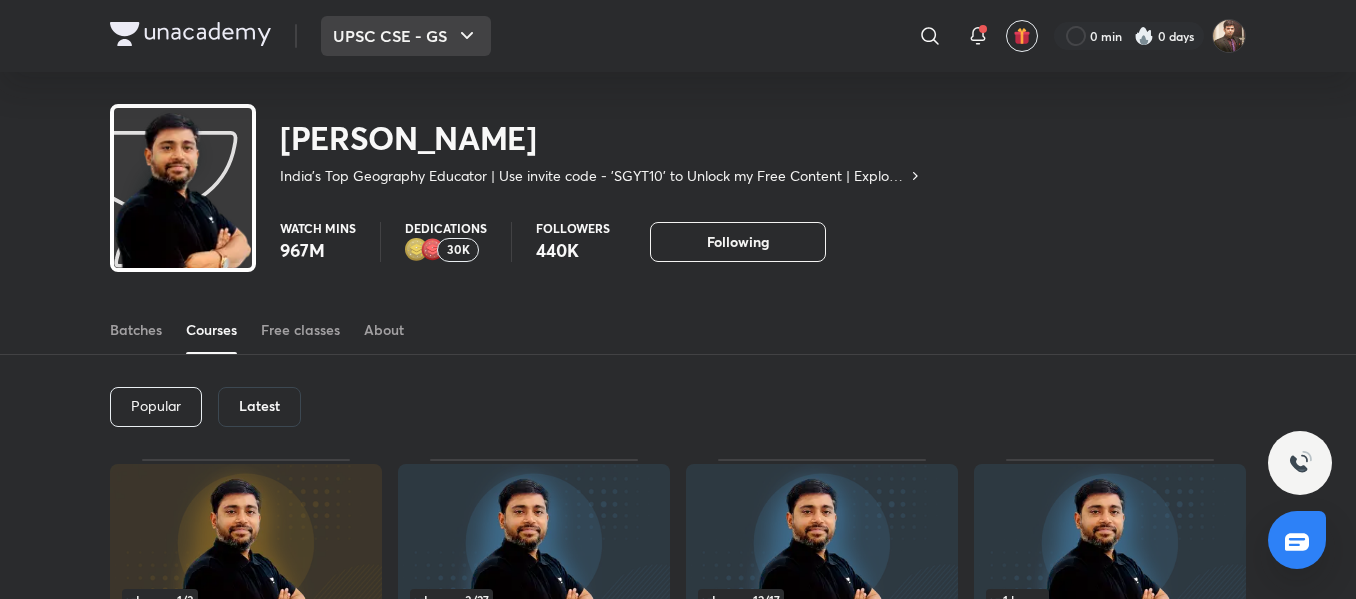 click on "UPSC CSE - GS" at bounding box center (406, 36) 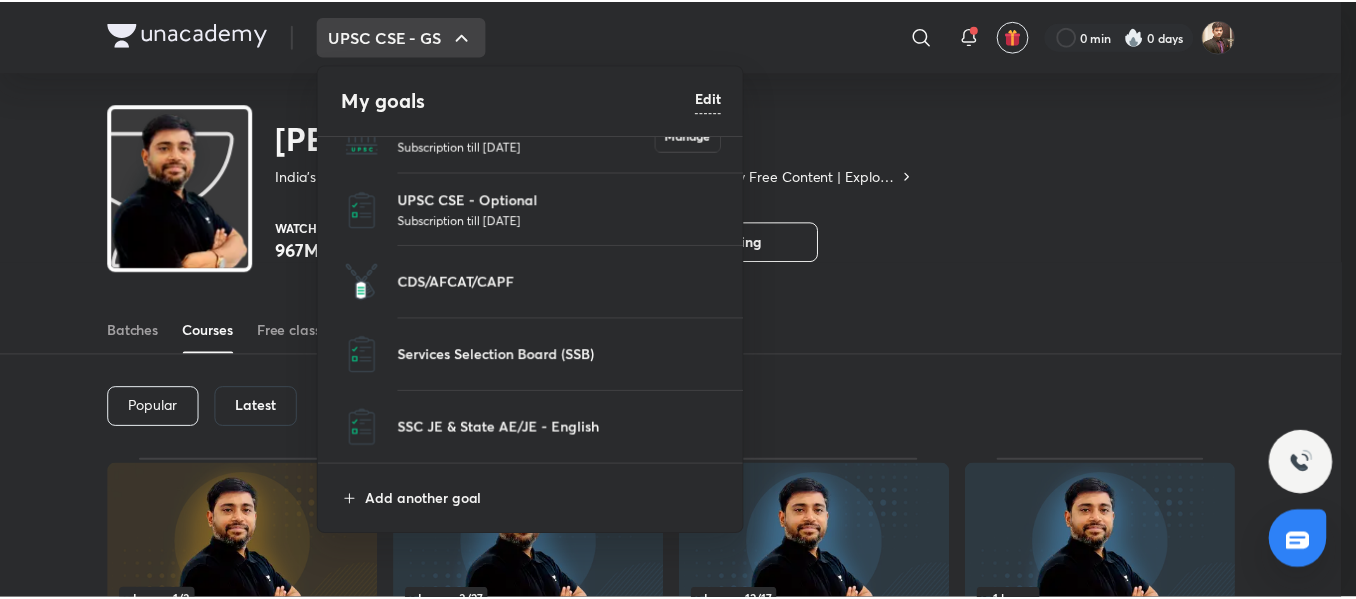 scroll, scrollTop: 0, scrollLeft: 0, axis: both 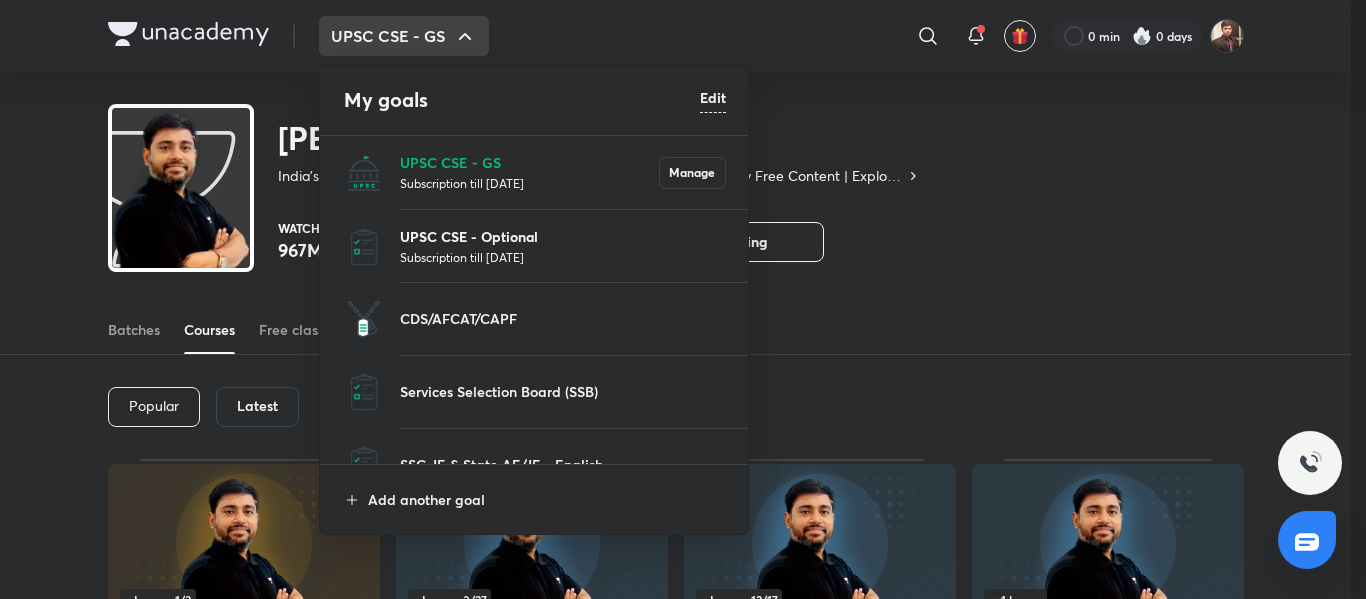 click on "UPSC CSE - Optional" at bounding box center (563, 236) 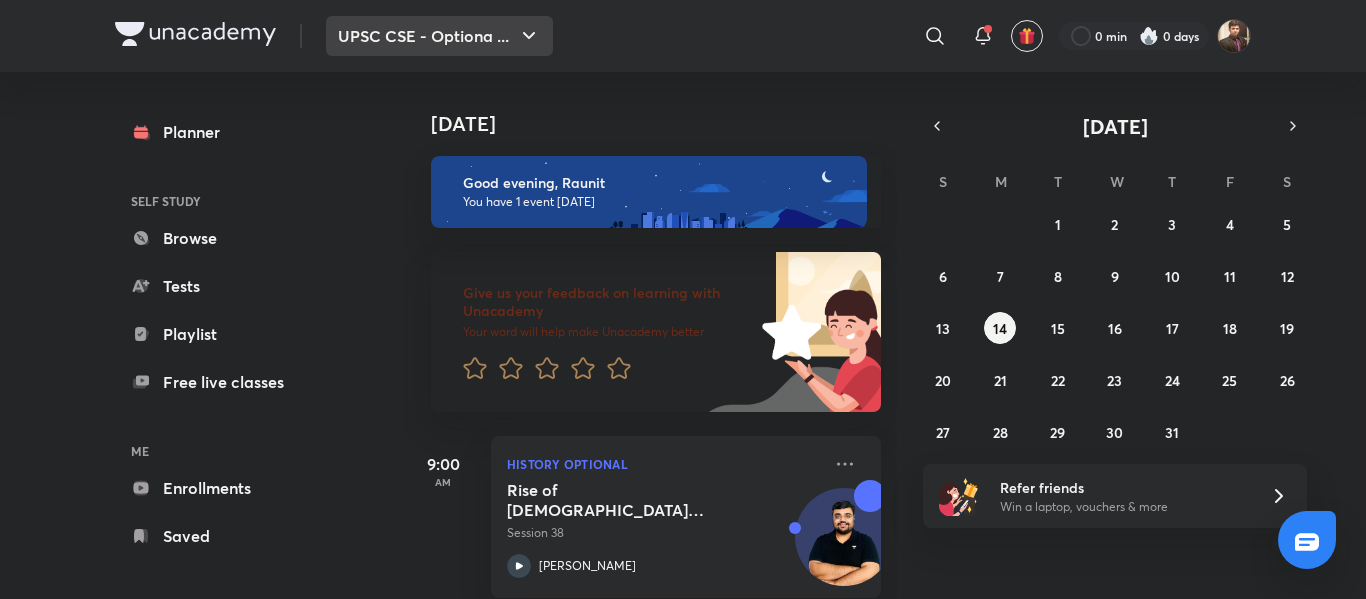 click on "UPSC CSE - Optiona ..." at bounding box center (439, 36) 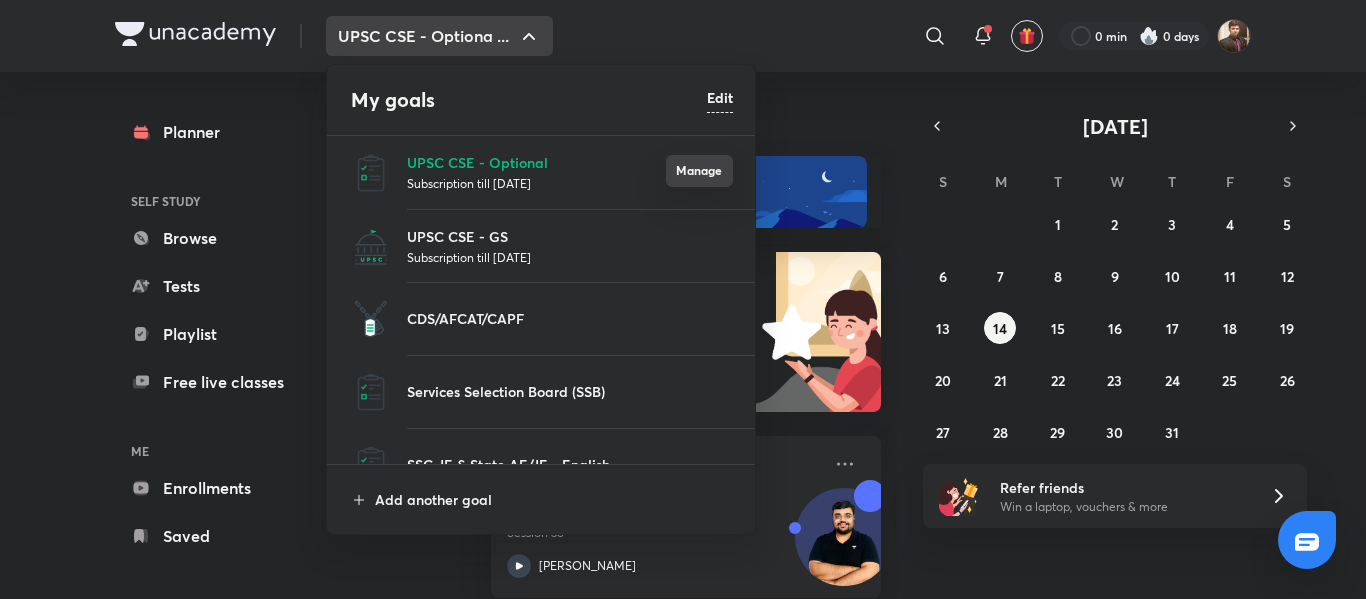 click on "Manage" at bounding box center (699, 171) 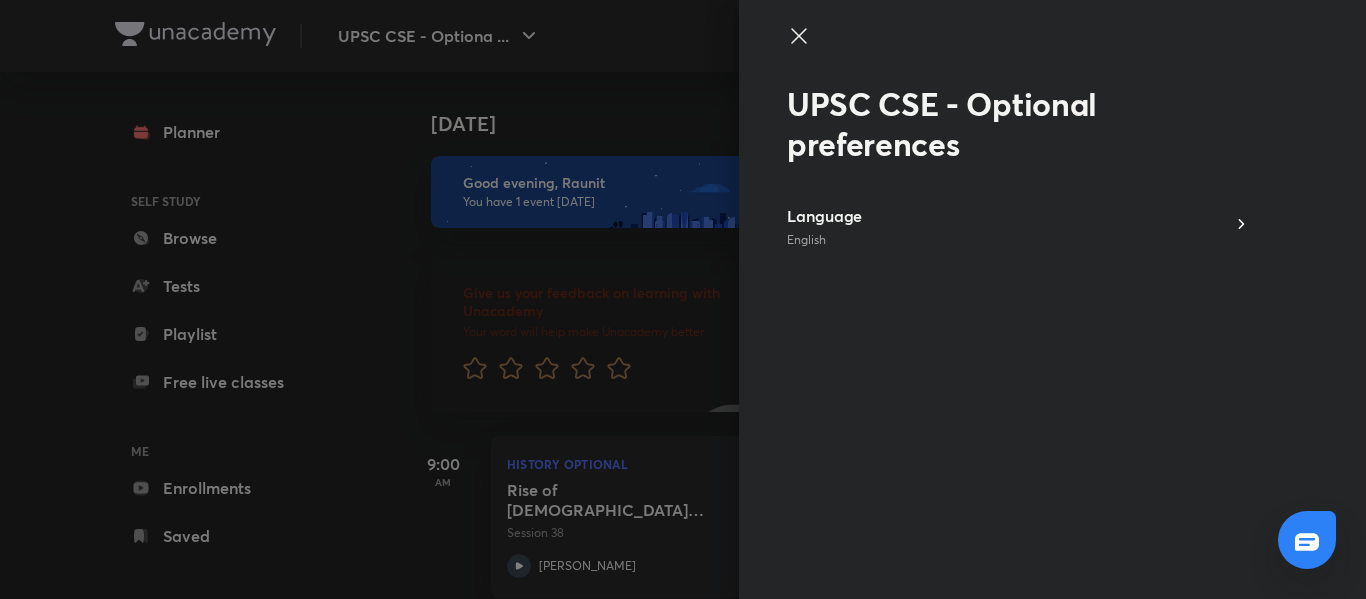 click at bounding box center (683, 299) 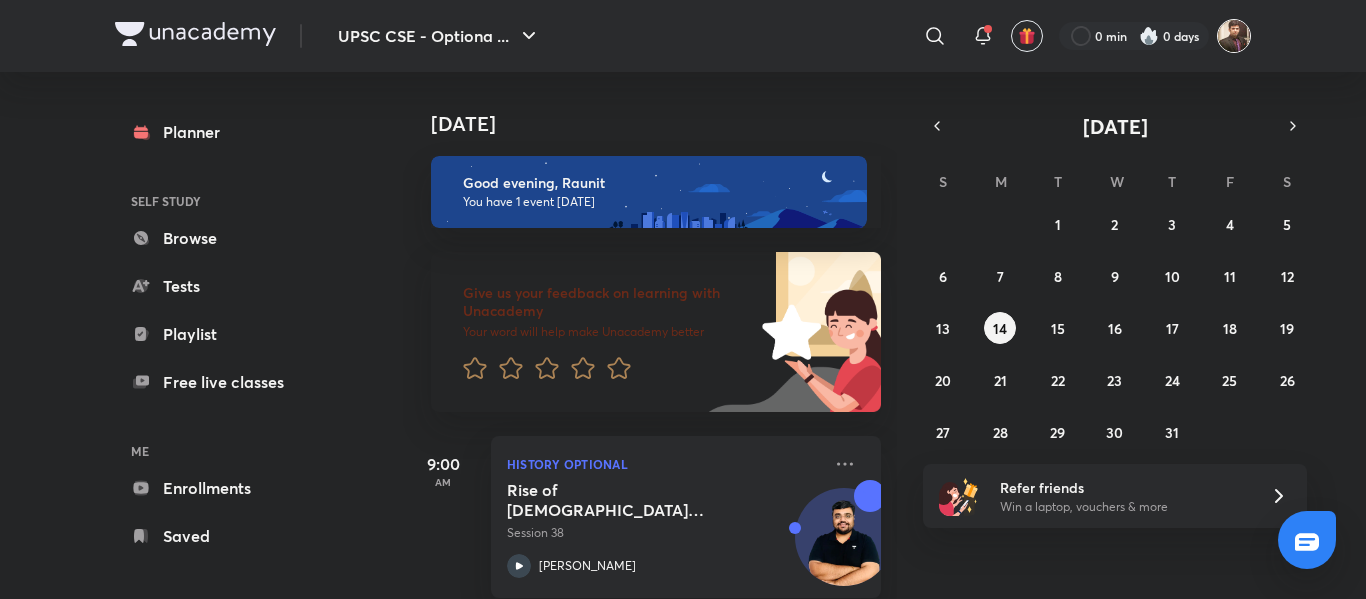 click at bounding box center (1234, 36) 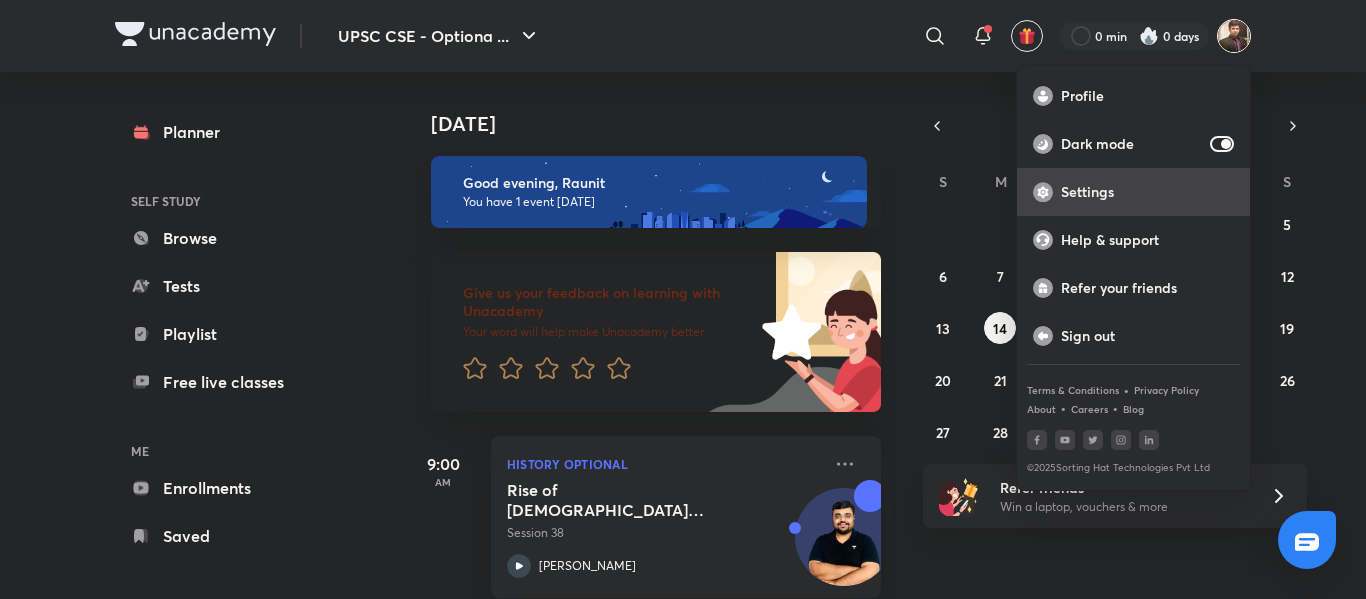 click on "Settings" at bounding box center [1147, 192] 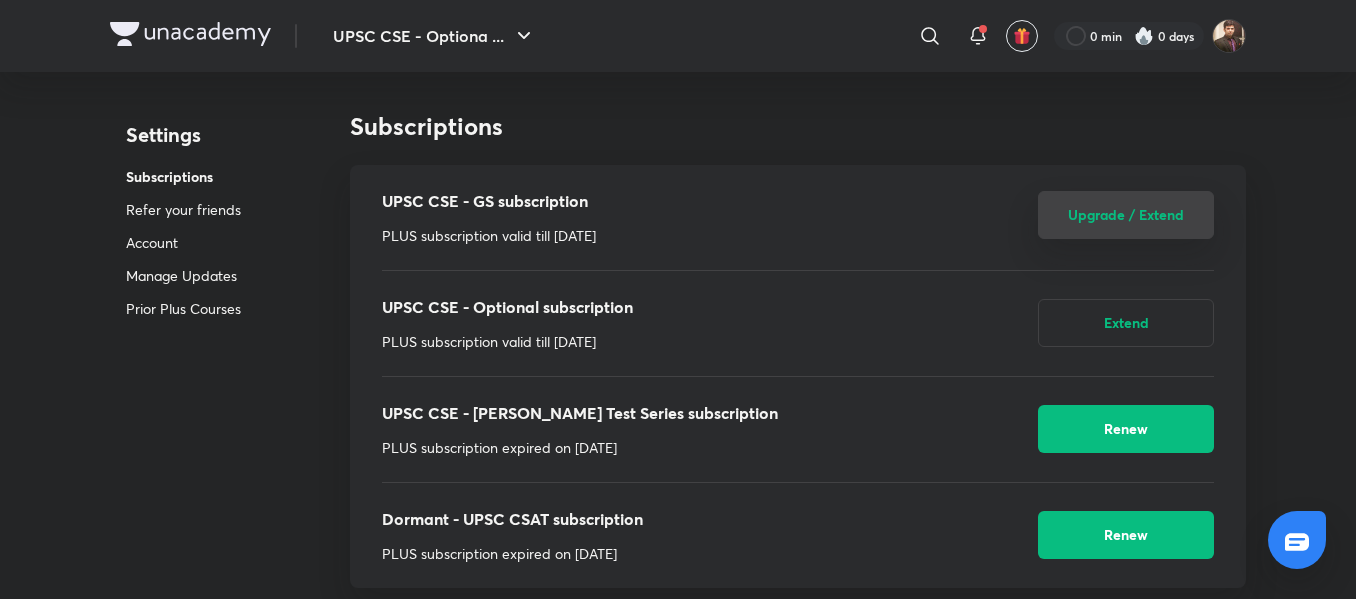 click on "Upgrade / Extend" at bounding box center [1126, 215] 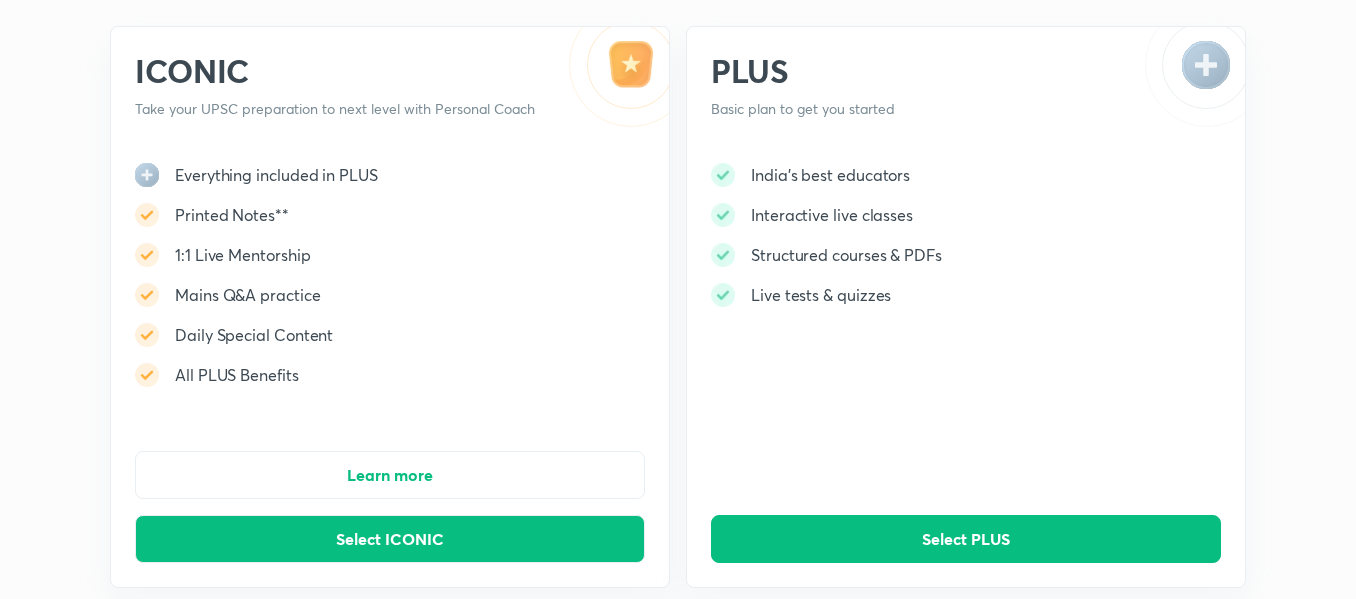 scroll, scrollTop: 123, scrollLeft: 0, axis: vertical 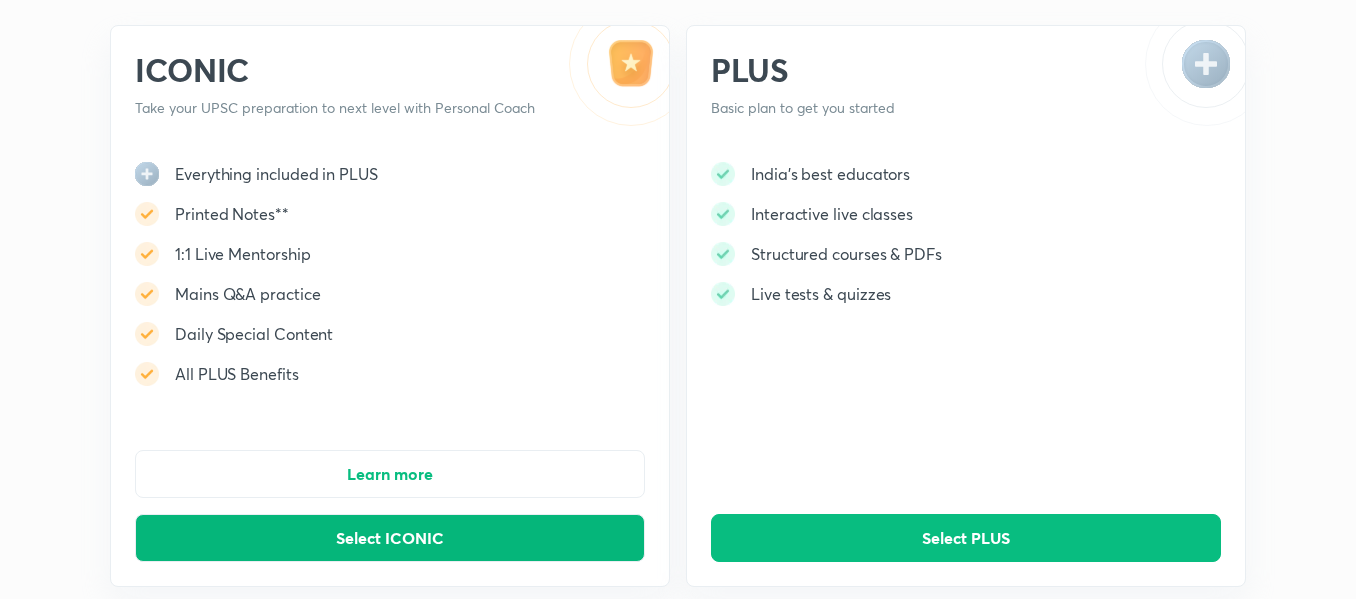 click on "Select ICONIC" at bounding box center (390, 538) 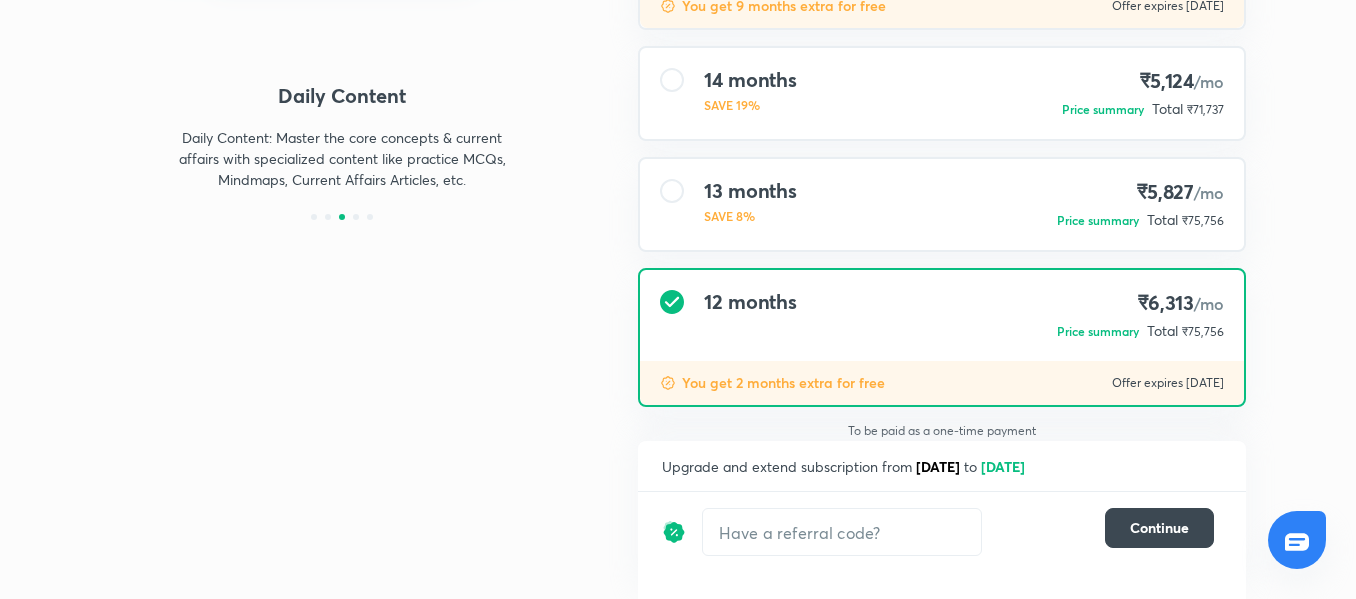 scroll, scrollTop: 497, scrollLeft: 0, axis: vertical 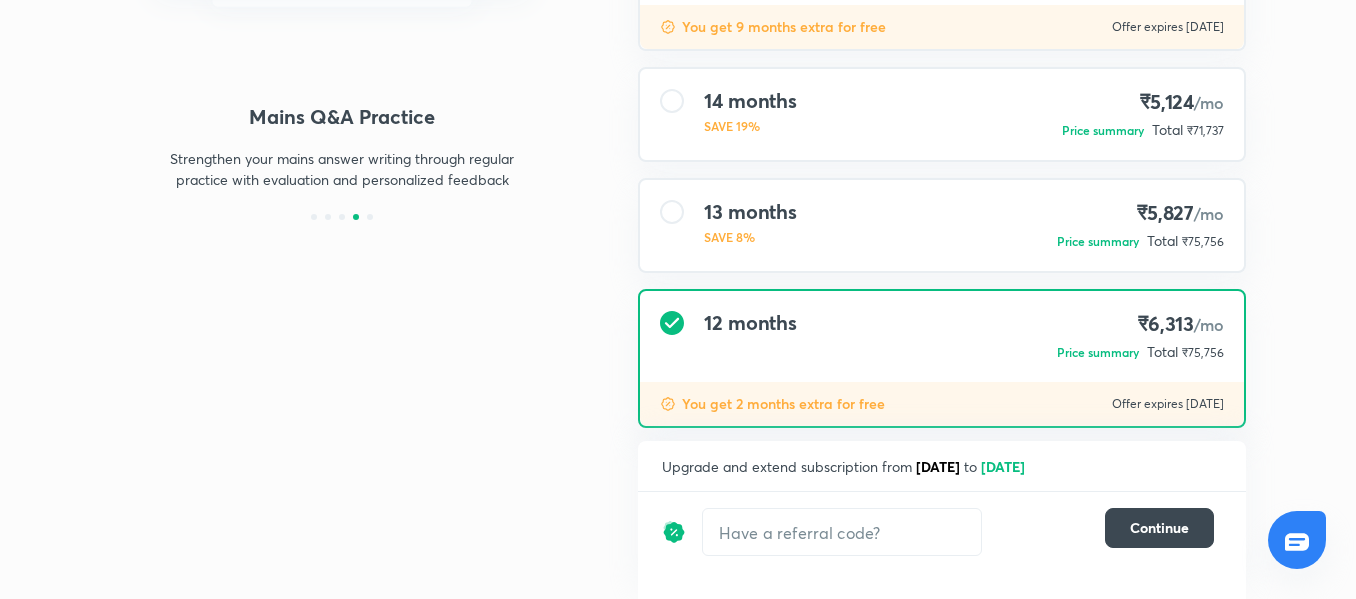 click at bounding box center [672, 212] 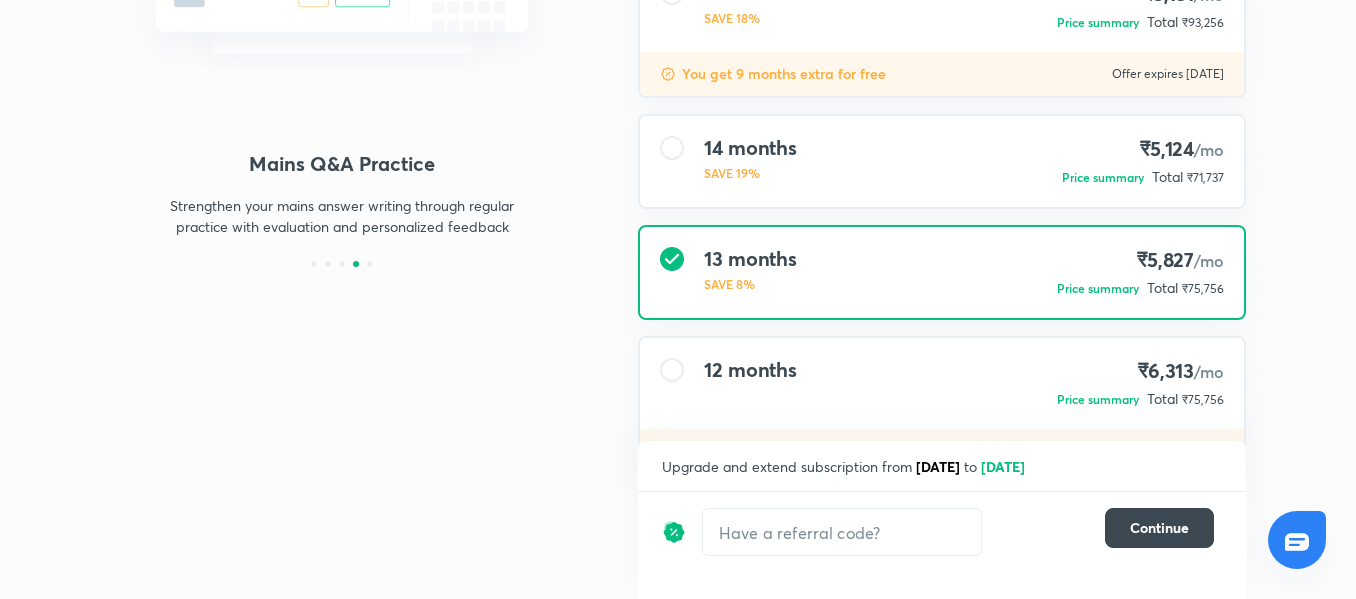 scroll, scrollTop: 445, scrollLeft: 0, axis: vertical 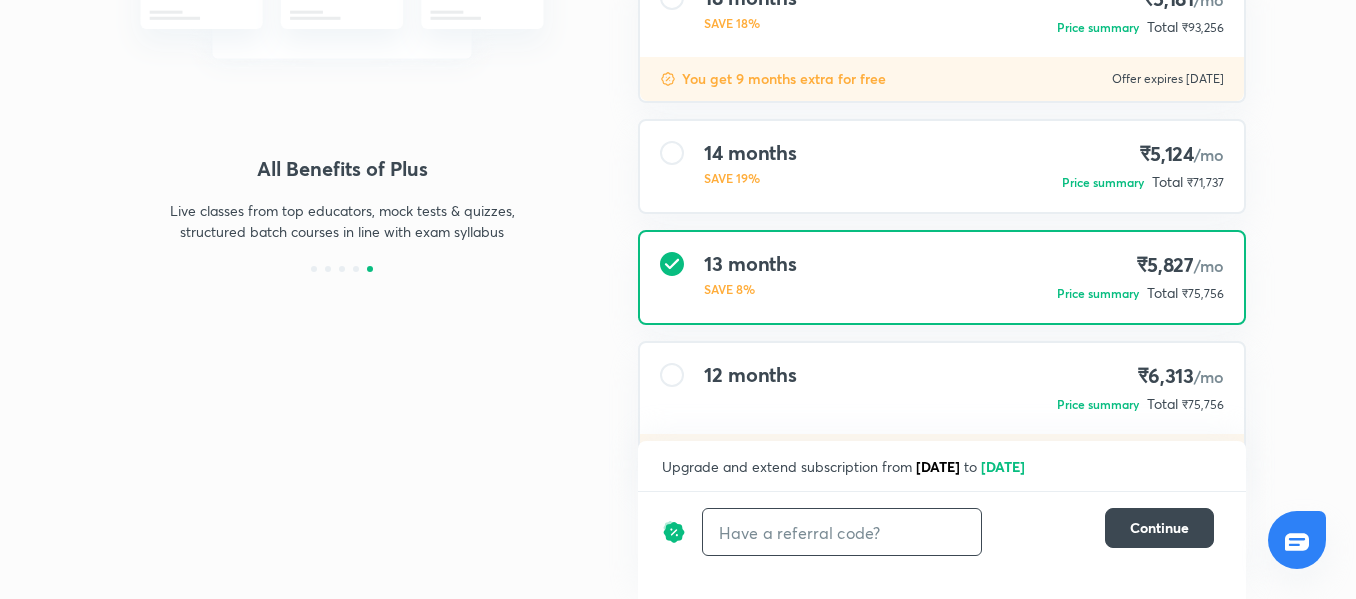 click at bounding box center [842, 532] 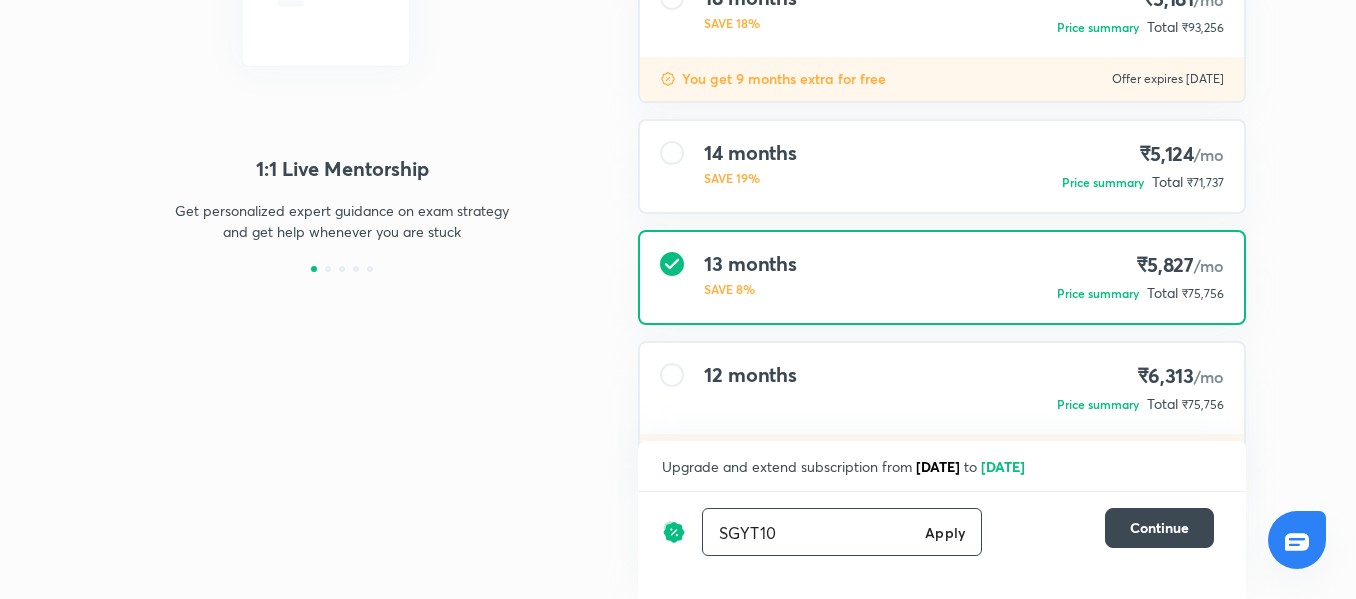 click on "Apply" at bounding box center (945, 532) 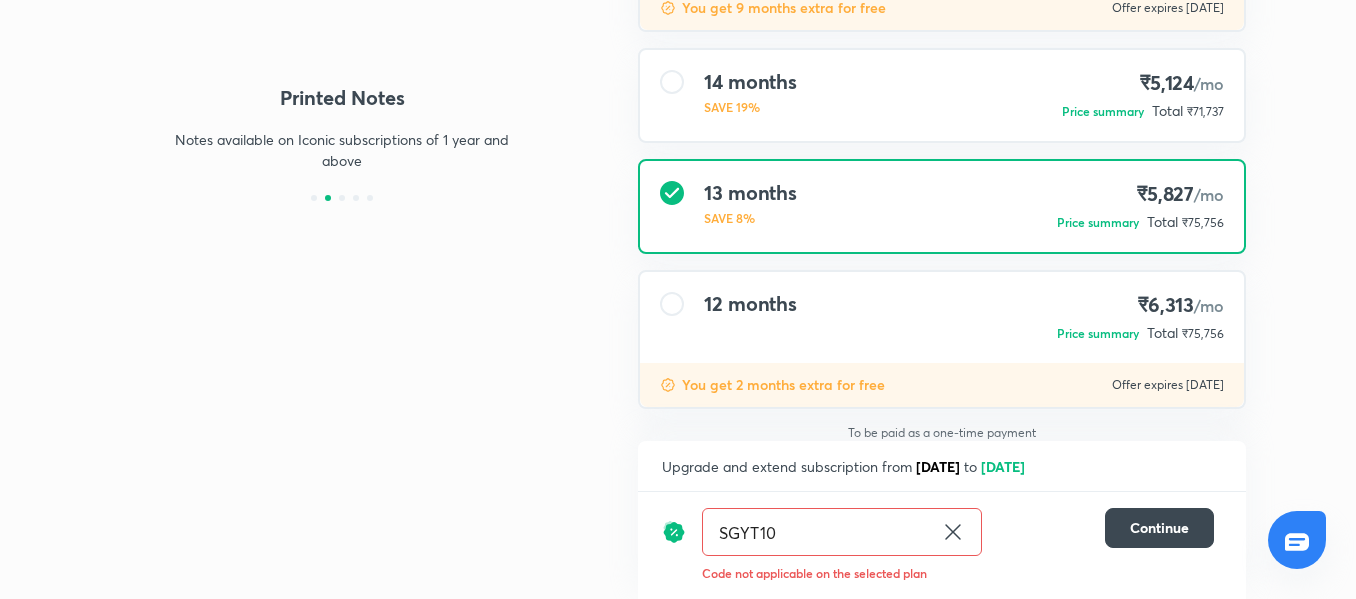 scroll, scrollTop: 530, scrollLeft: 0, axis: vertical 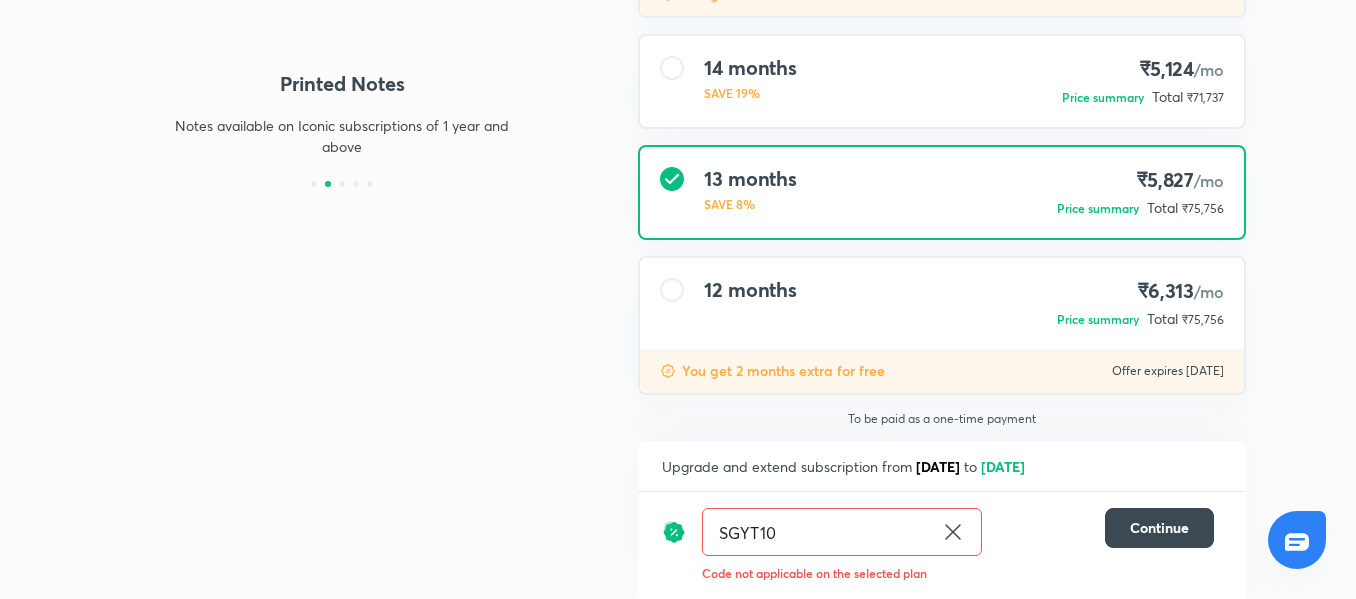 click on "SGYT10" at bounding box center [818, 532] 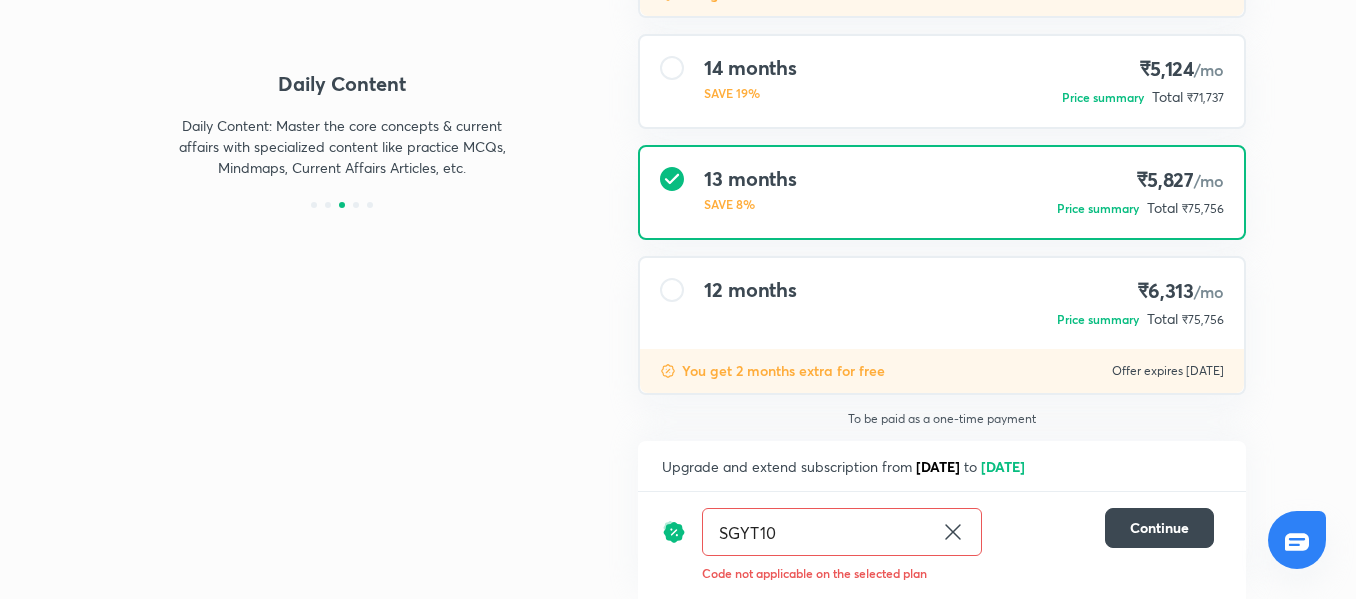 type on "SGYT1" 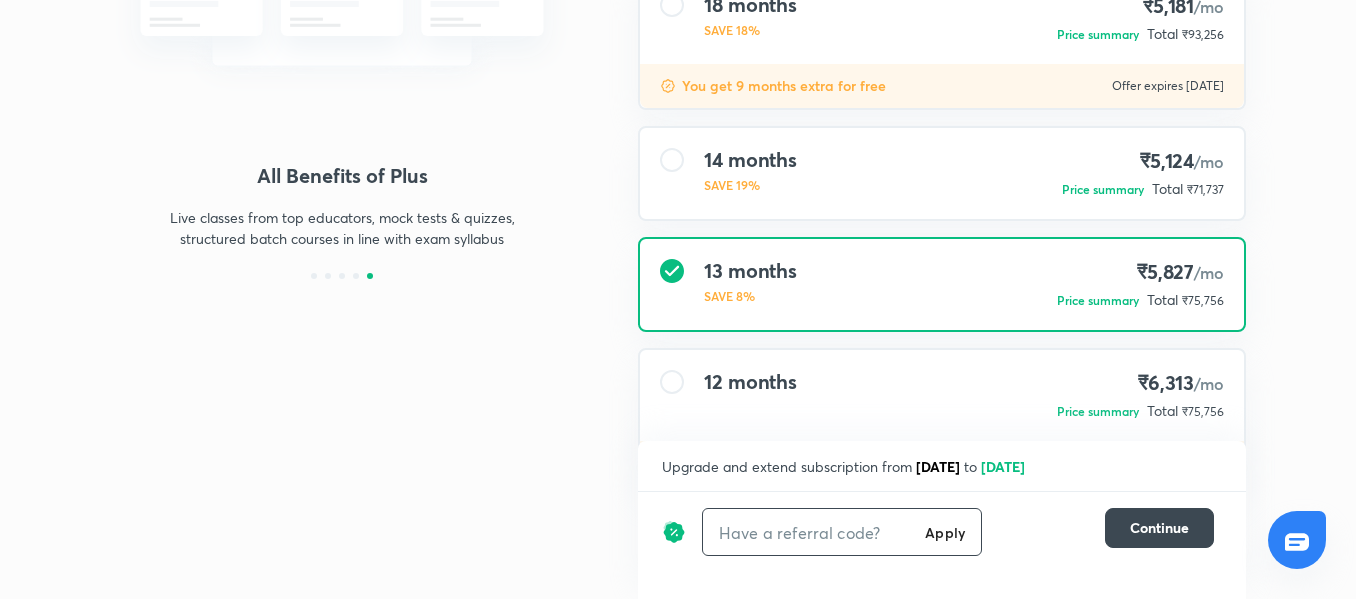 scroll, scrollTop: 530, scrollLeft: 0, axis: vertical 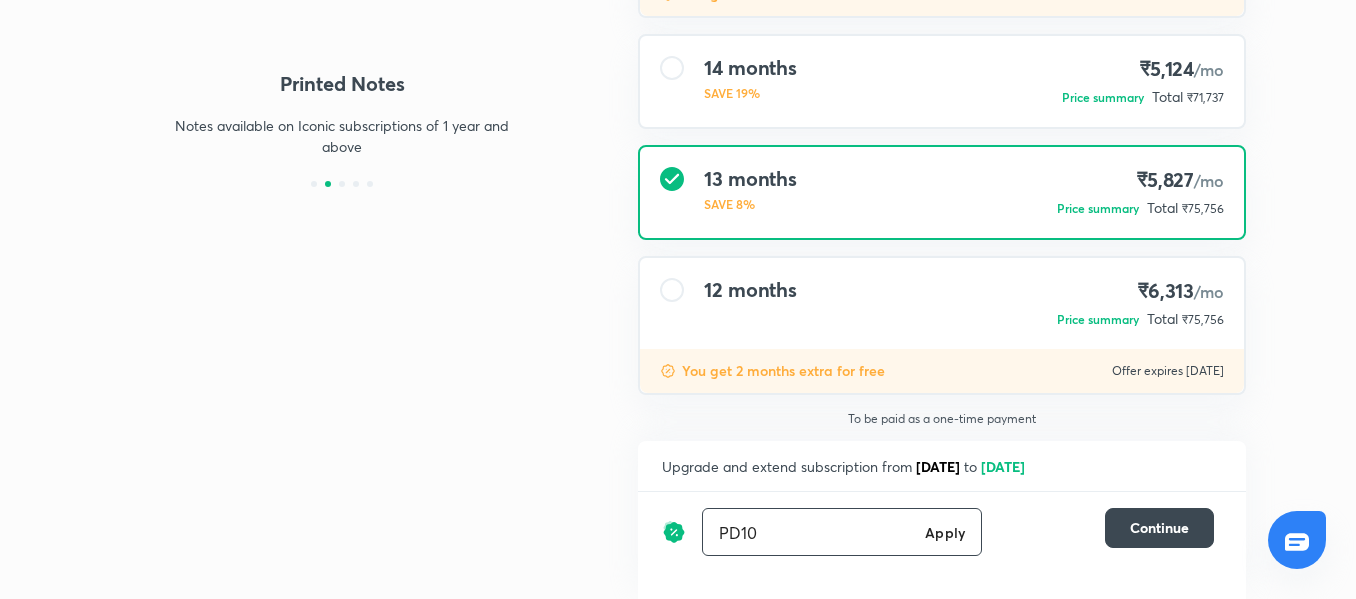 type on "PD10" 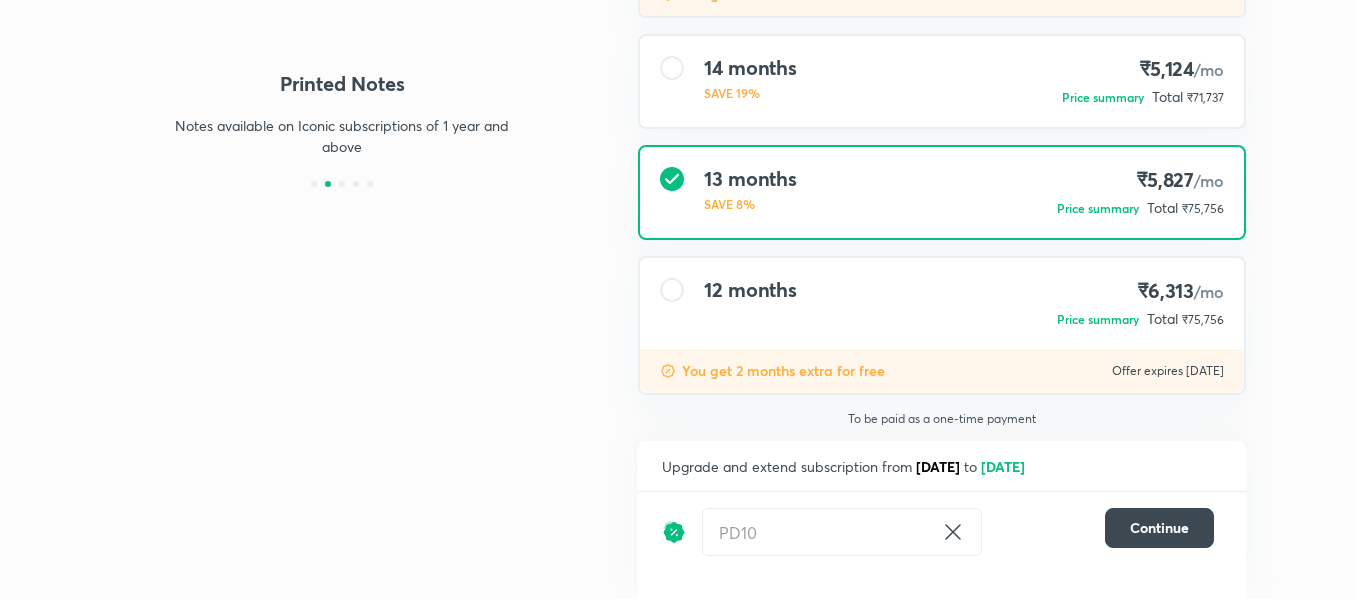 scroll, scrollTop: 0, scrollLeft: 0, axis: both 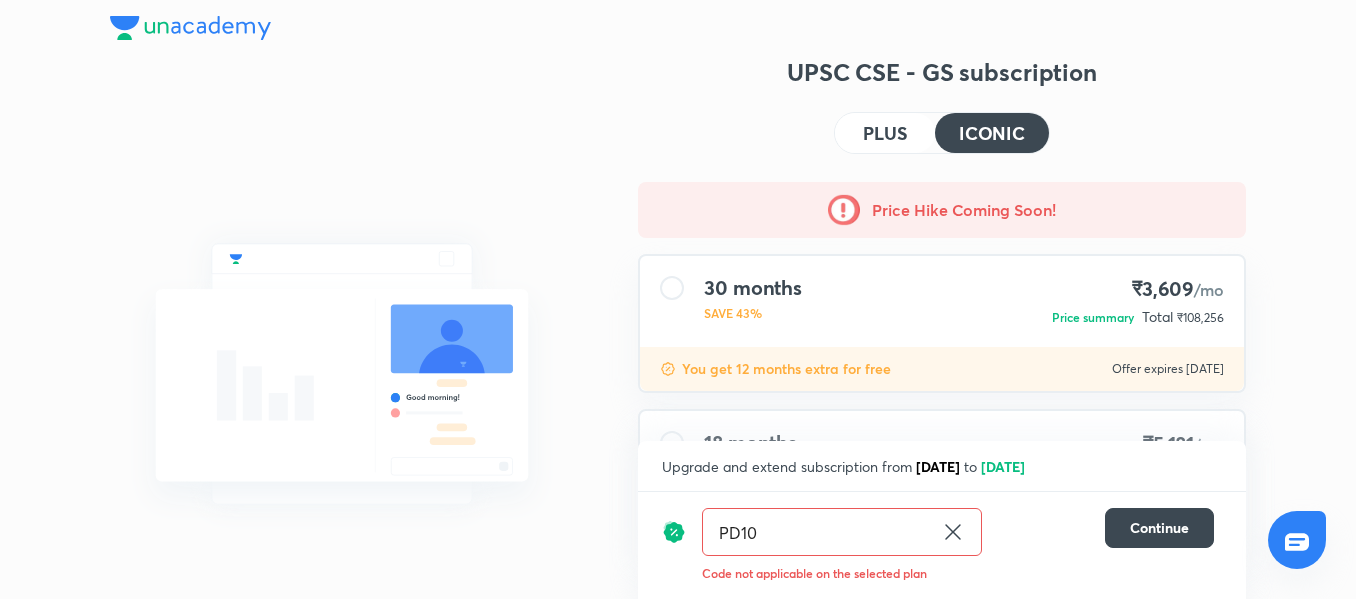 click on "PD10" at bounding box center [818, 532] 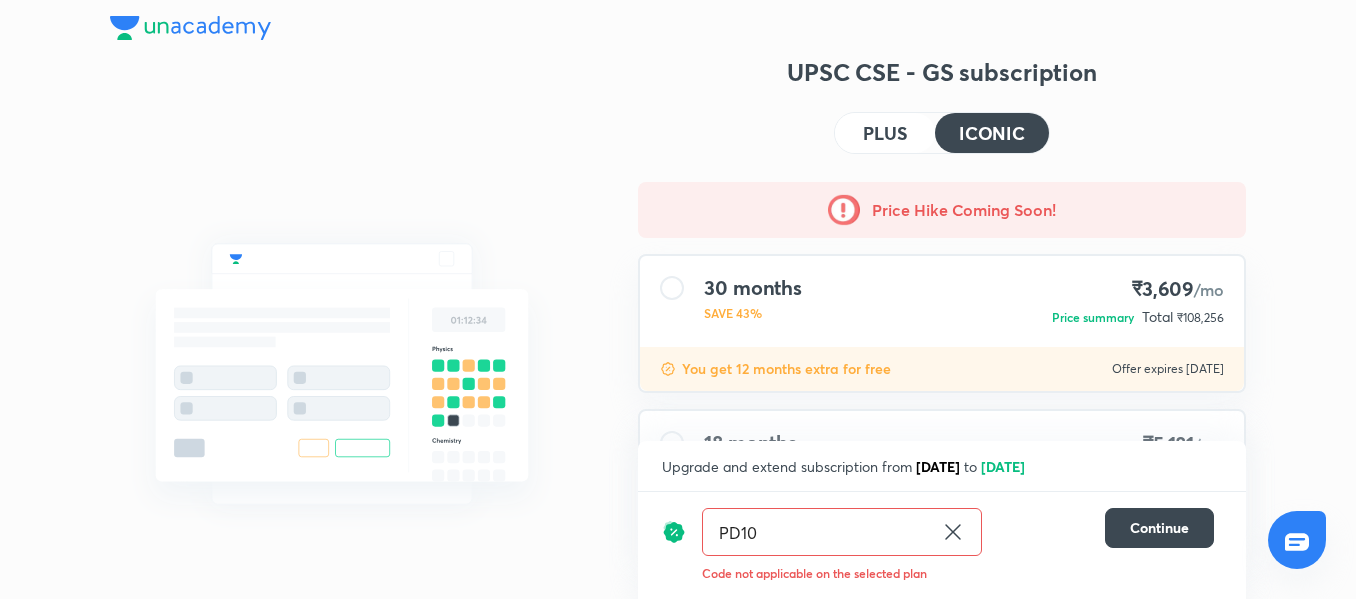 click on "PLUS" at bounding box center (885, 133) 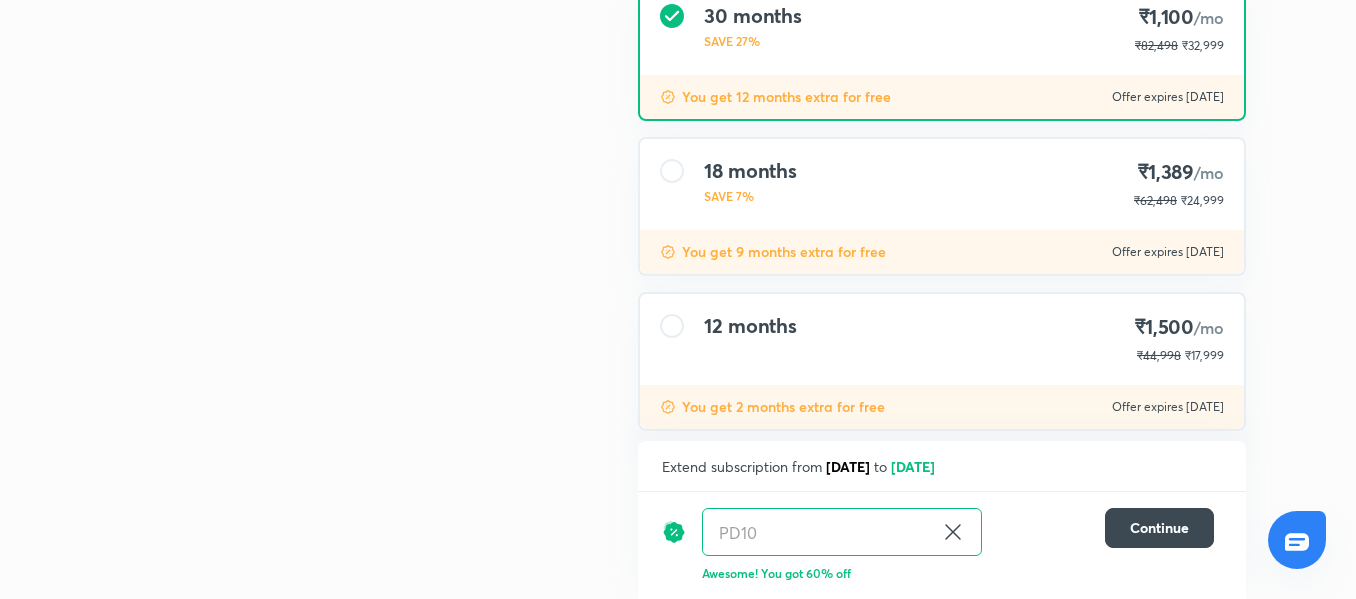 scroll, scrollTop: 308, scrollLeft: 0, axis: vertical 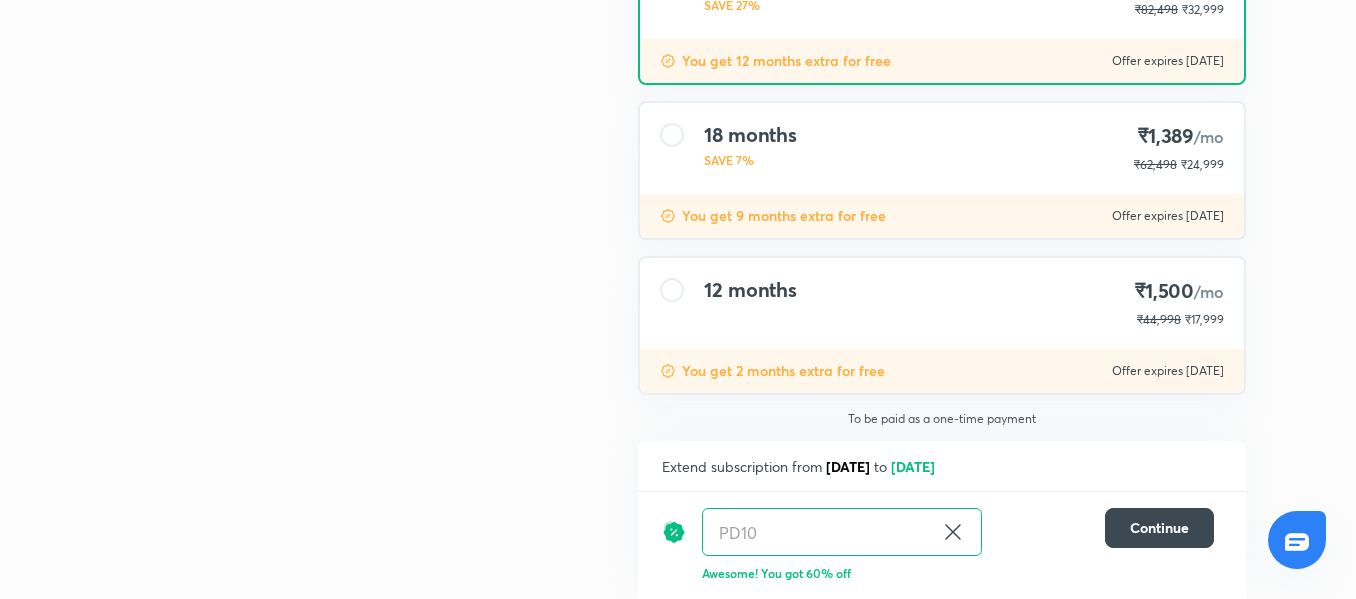 click on "12 months ₹1,500  /mo ₹44,998 ₹17,999" at bounding box center (942, 303) 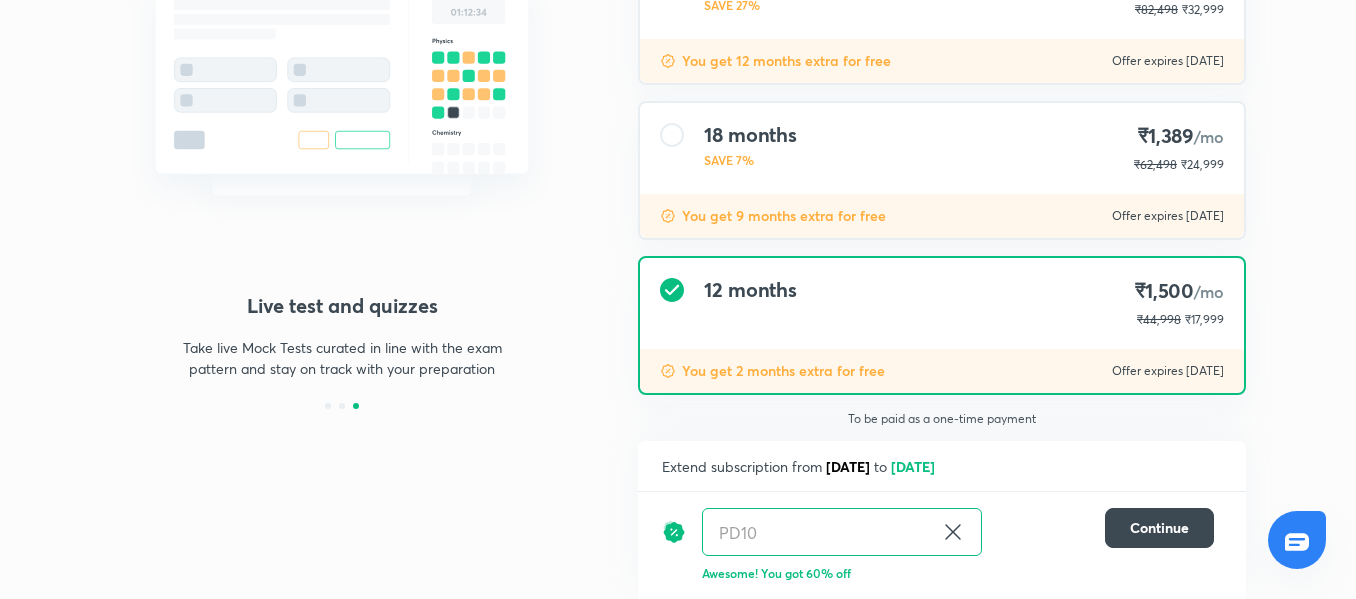 click at bounding box center [672, 135] 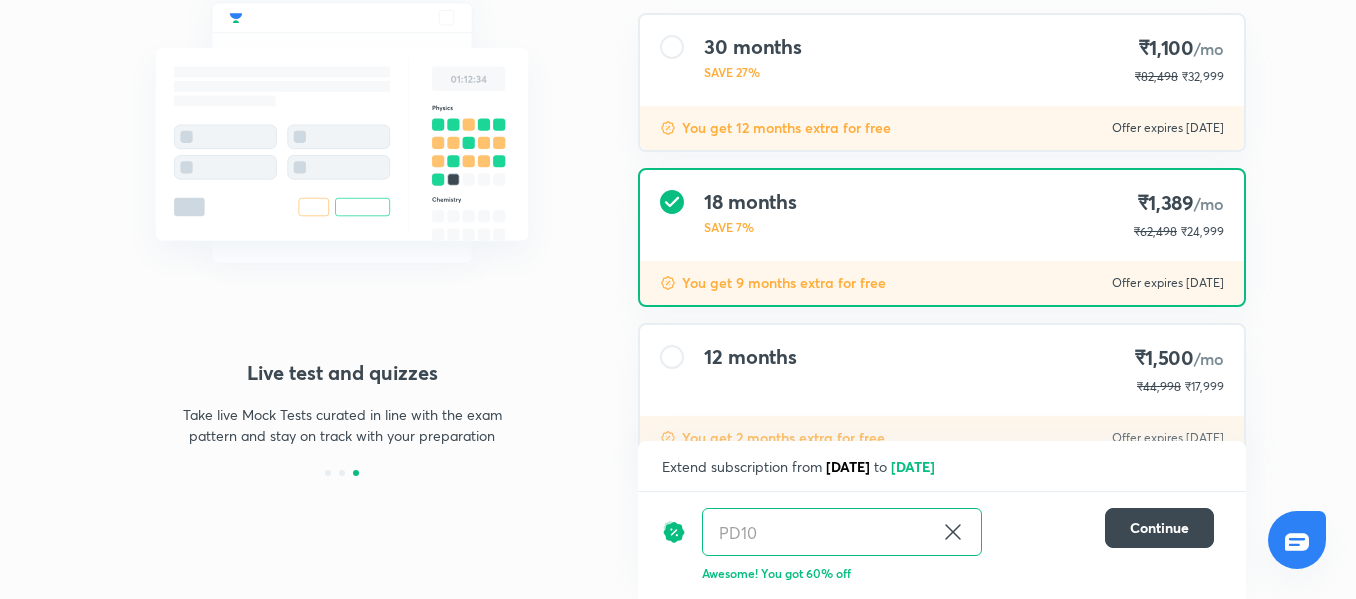 scroll, scrollTop: 308, scrollLeft: 0, axis: vertical 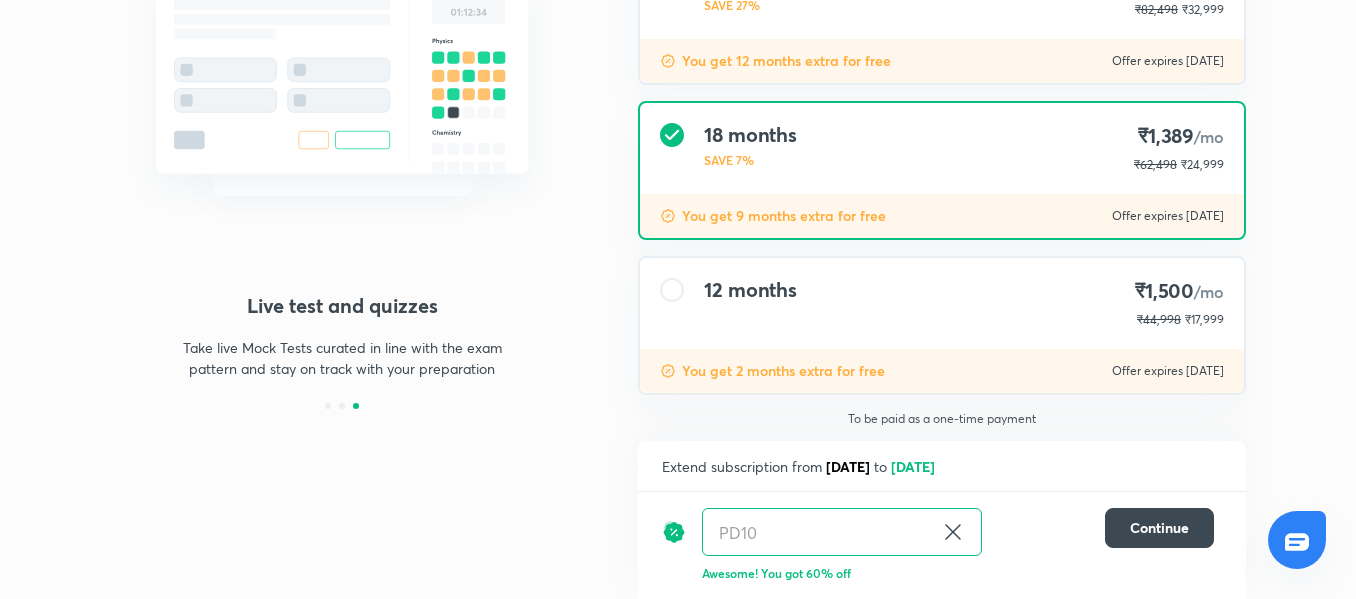 click 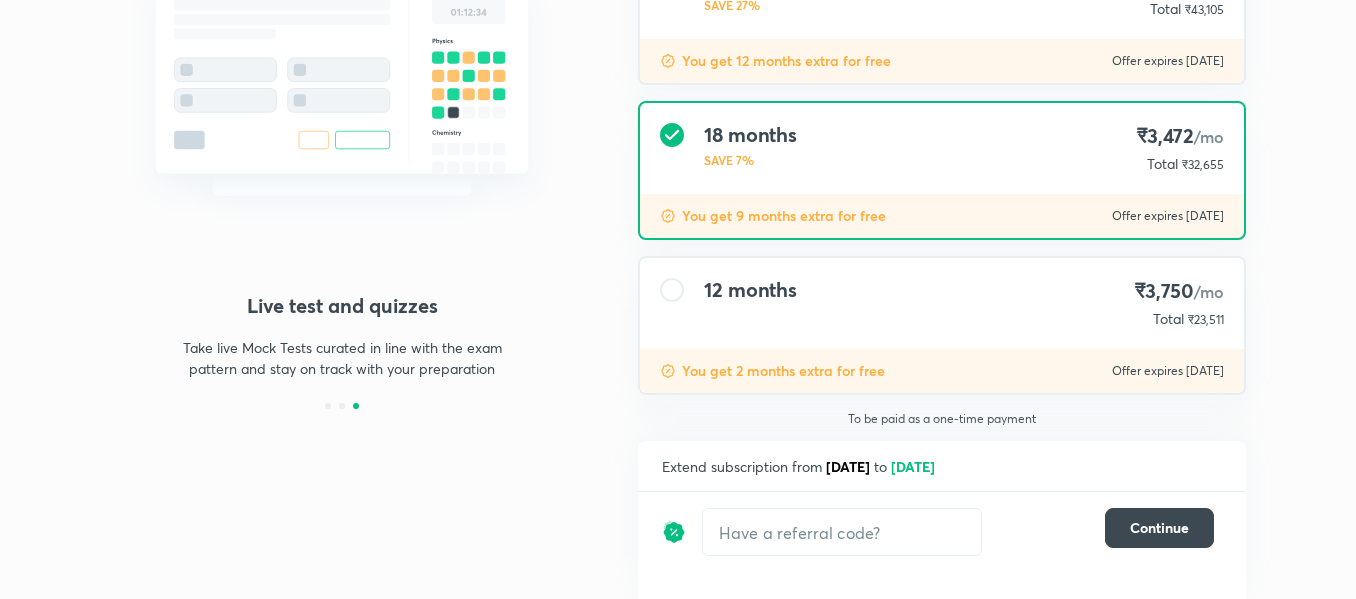 scroll, scrollTop: 0, scrollLeft: 0, axis: both 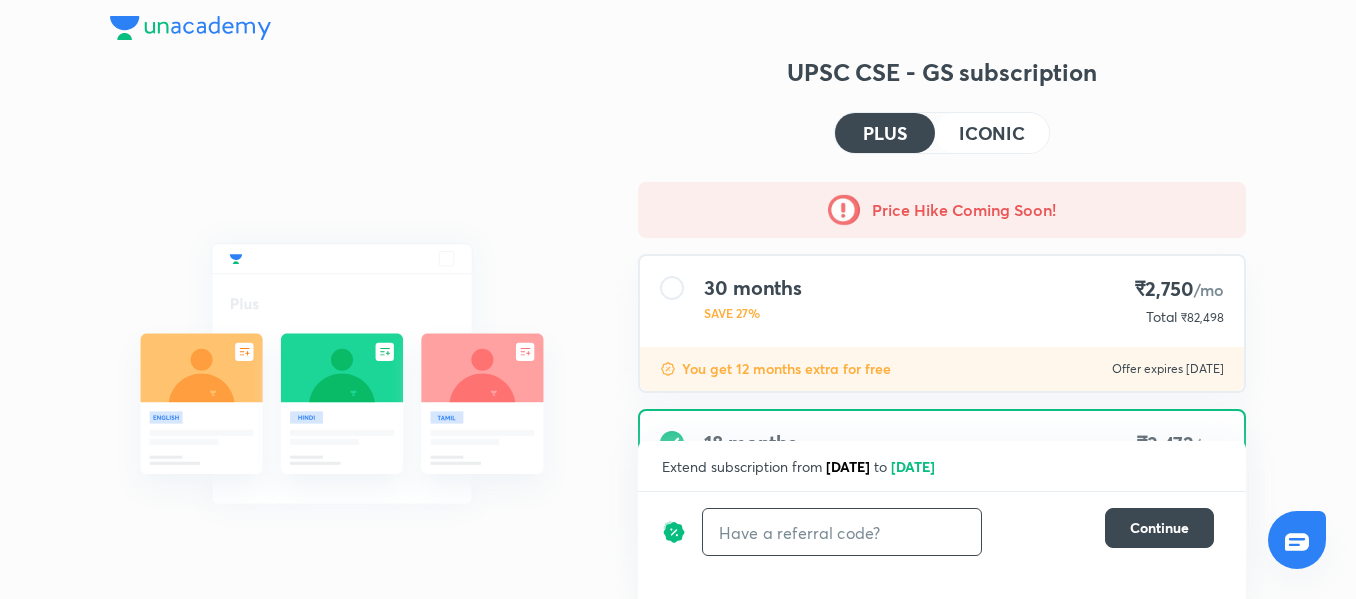click at bounding box center [842, 532] 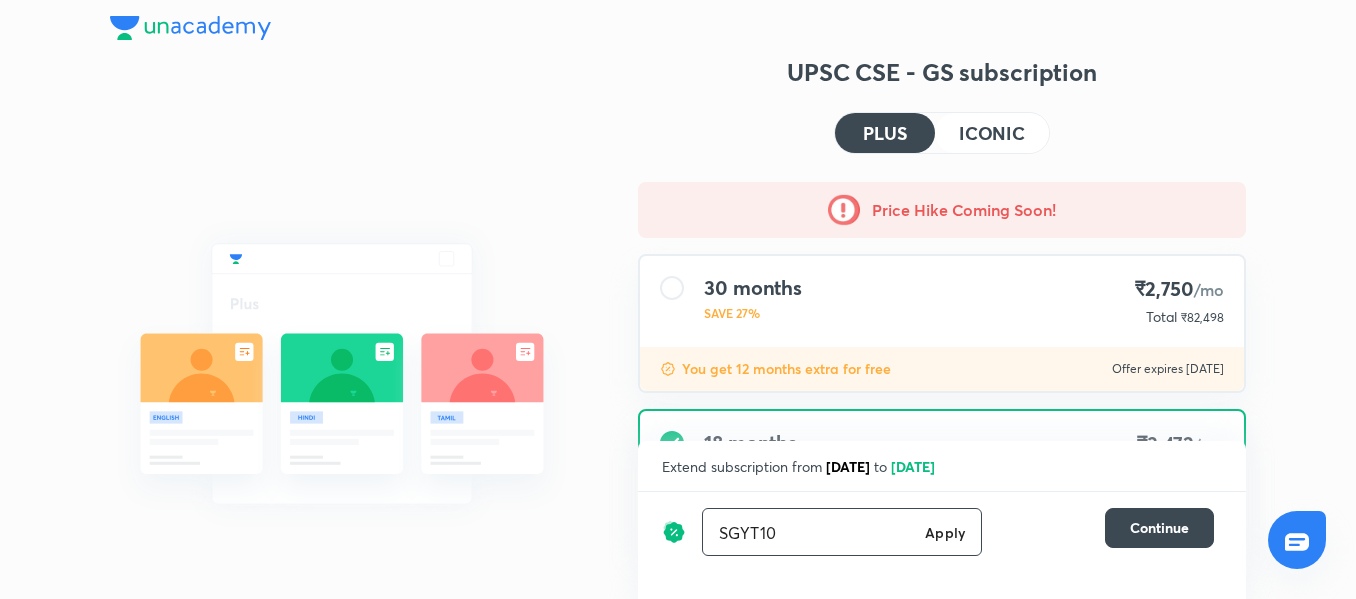 type on "SGYT10" 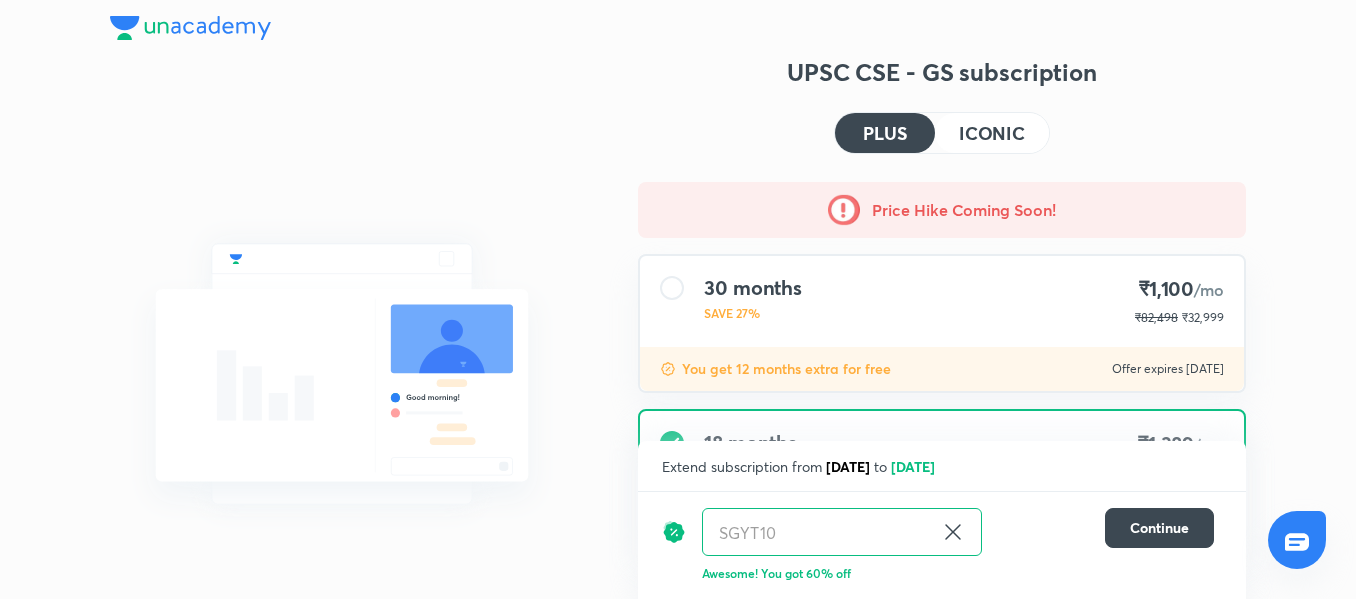 scroll, scrollTop: 308, scrollLeft: 0, axis: vertical 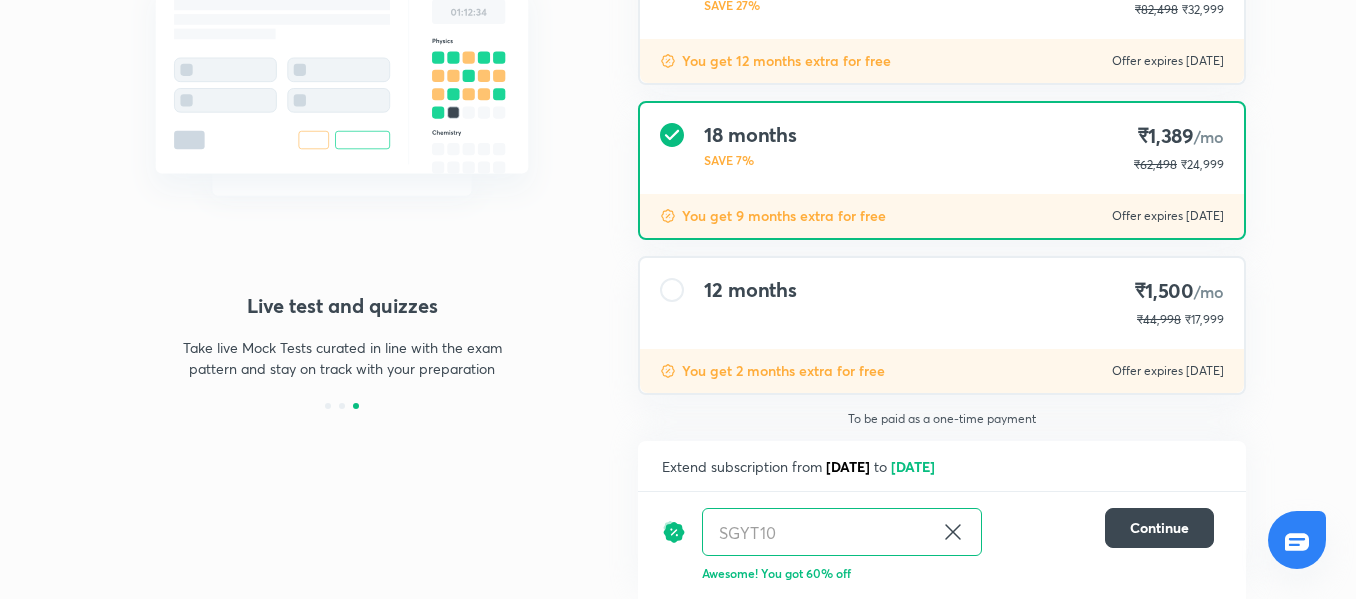 click at bounding box center (672, 290) 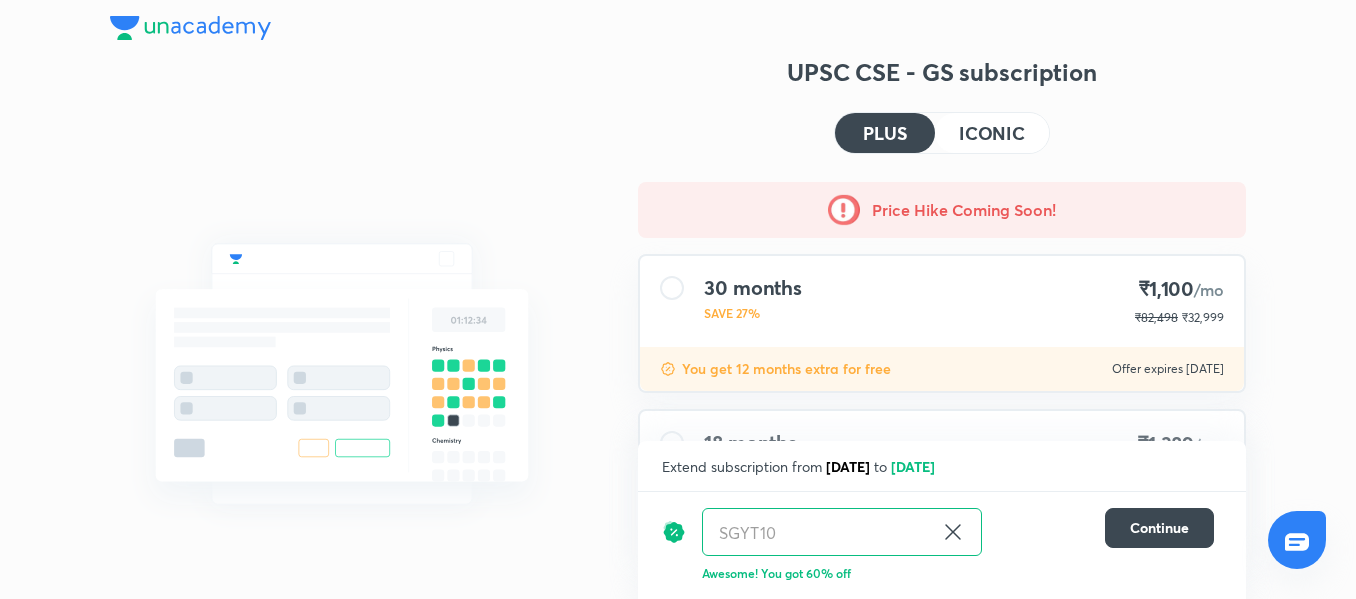 scroll, scrollTop: 4, scrollLeft: 0, axis: vertical 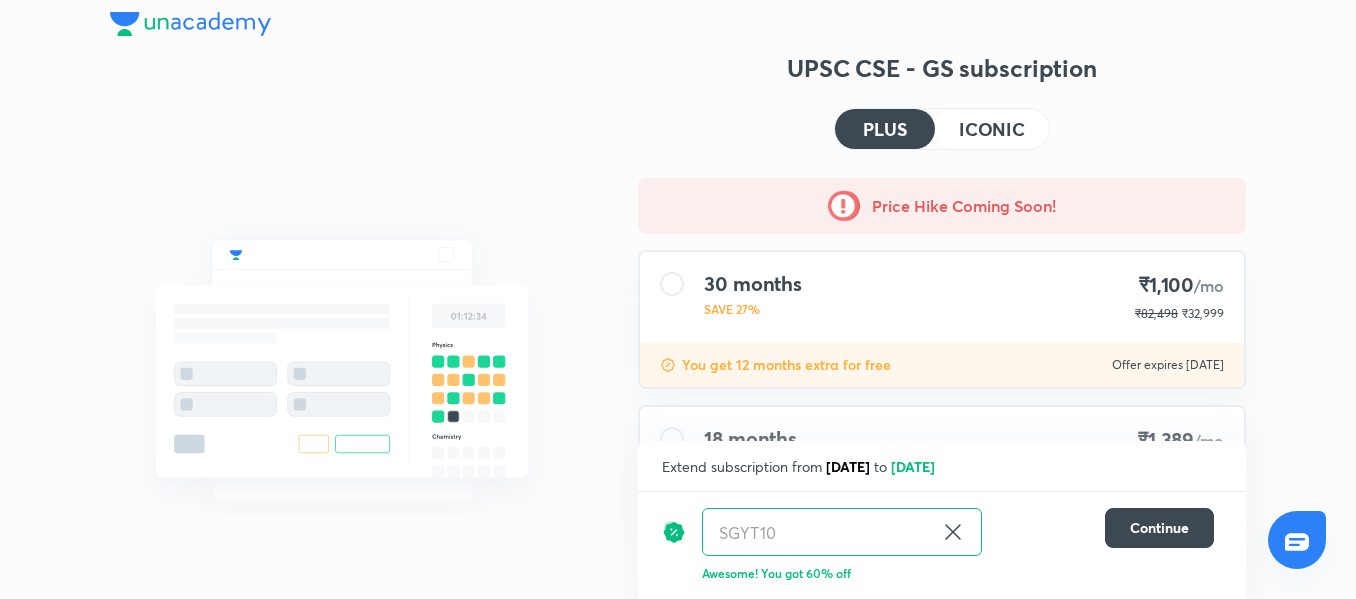 click on "ICONIC" at bounding box center [992, 129] 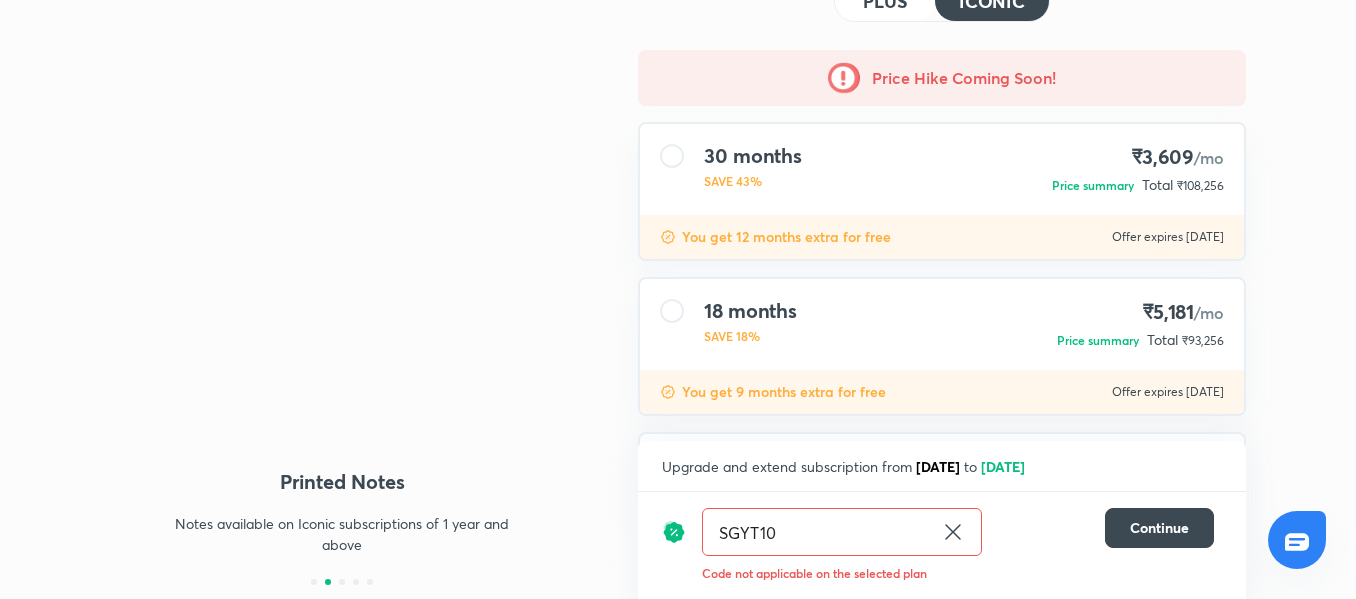 scroll, scrollTop: 0, scrollLeft: 0, axis: both 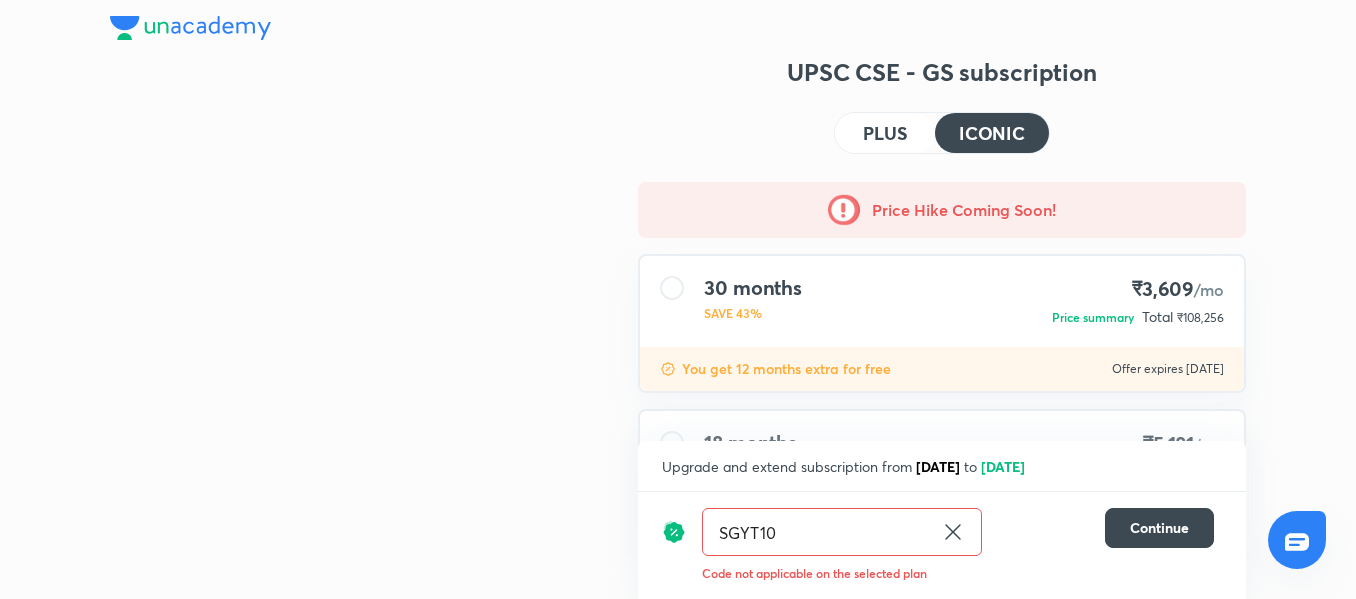 click at bounding box center (844, 210) 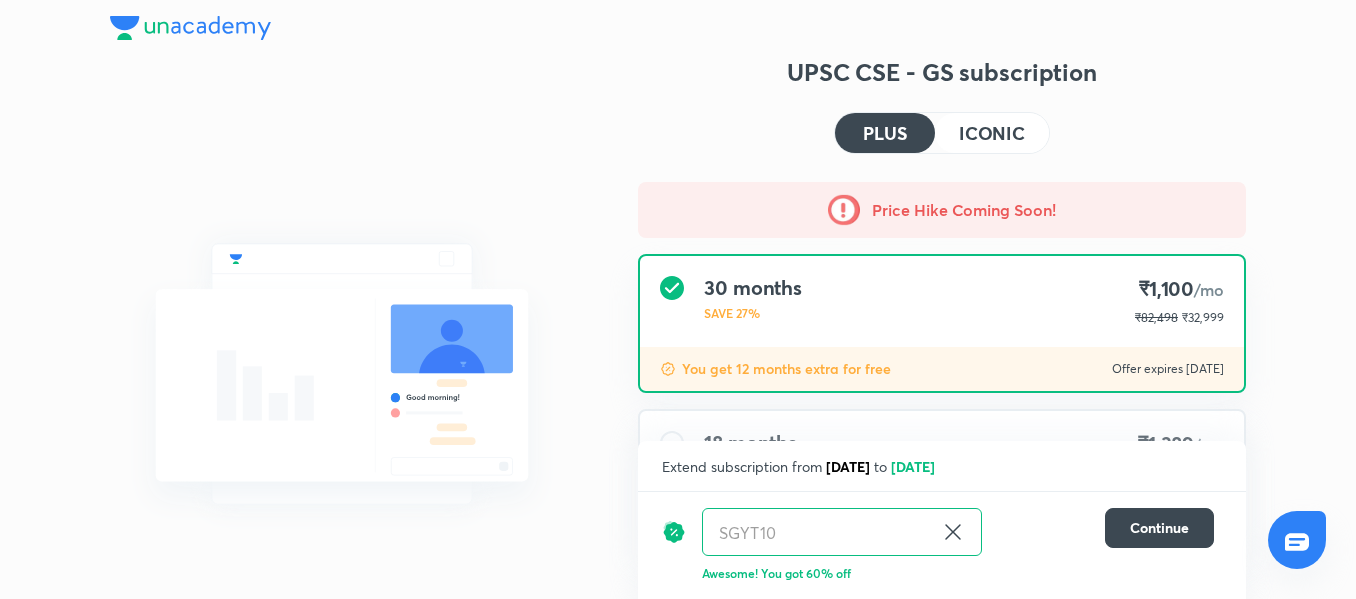 scroll, scrollTop: 308, scrollLeft: 0, axis: vertical 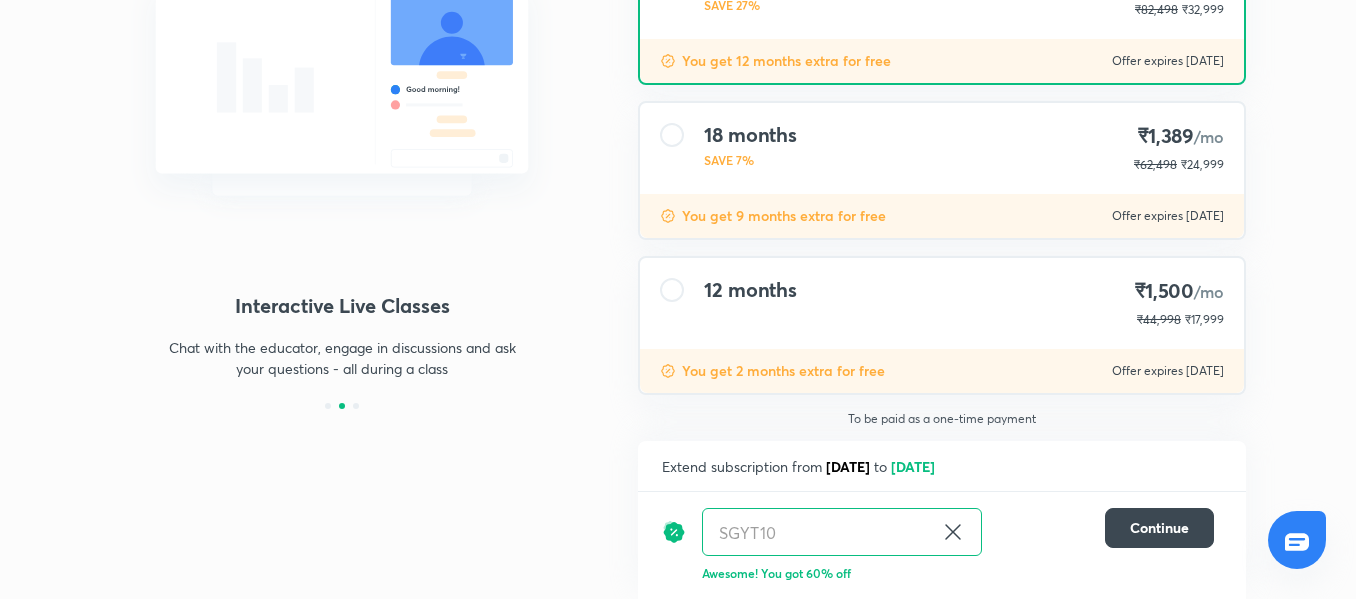 click 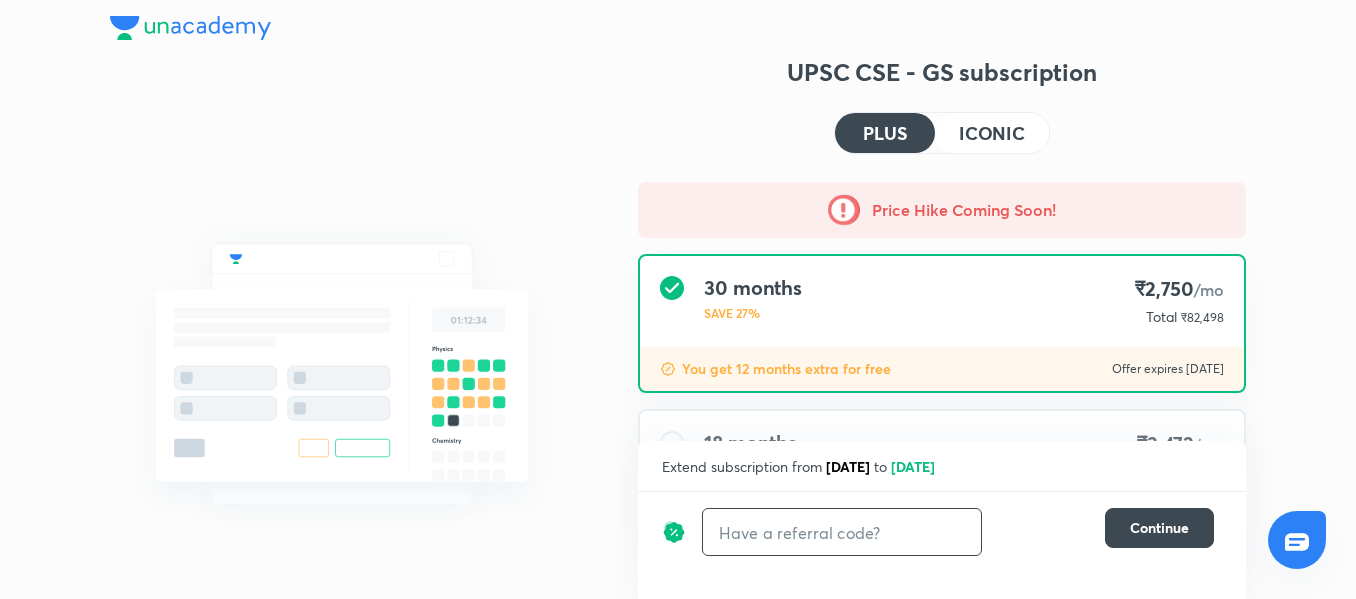 scroll, scrollTop: 1, scrollLeft: 0, axis: vertical 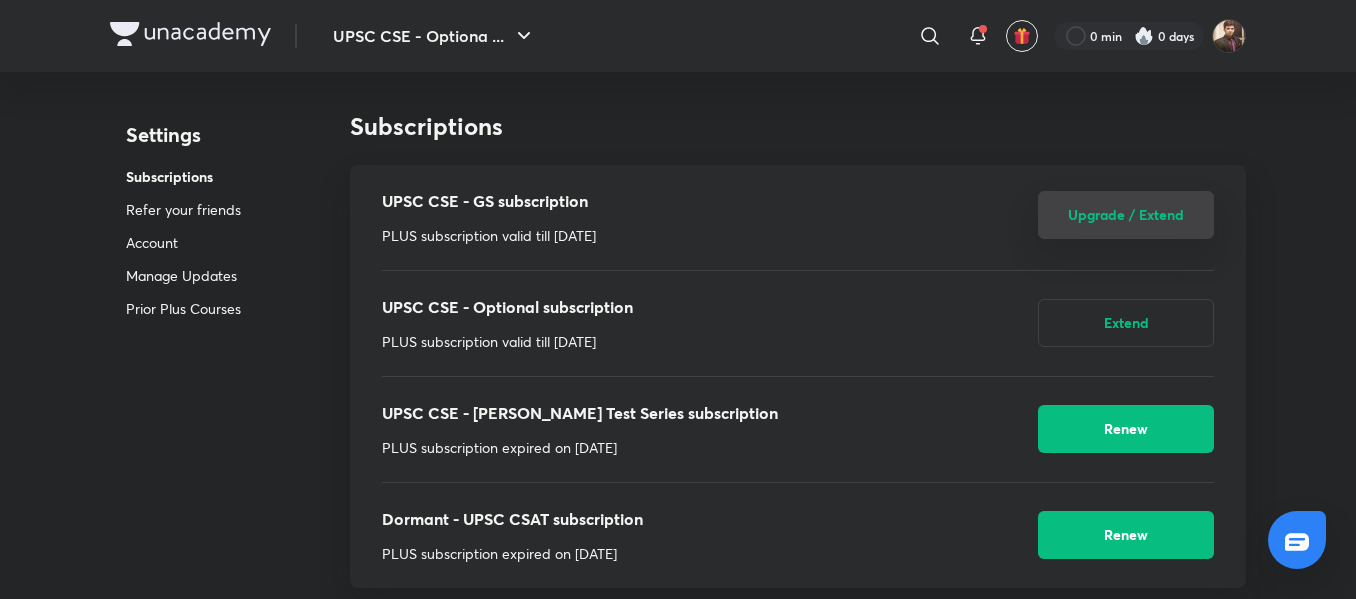 click on "Upgrade / Extend" at bounding box center (1126, 215) 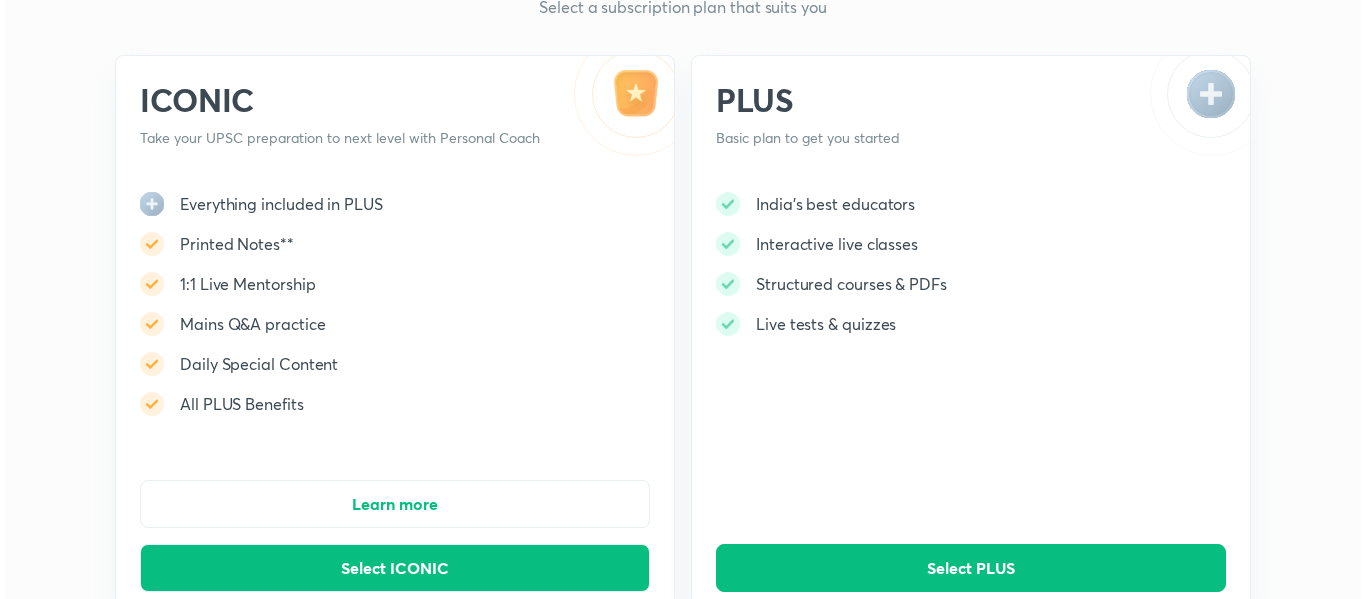 scroll, scrollTop: 127, scrollLeft: 0, axis: vertical 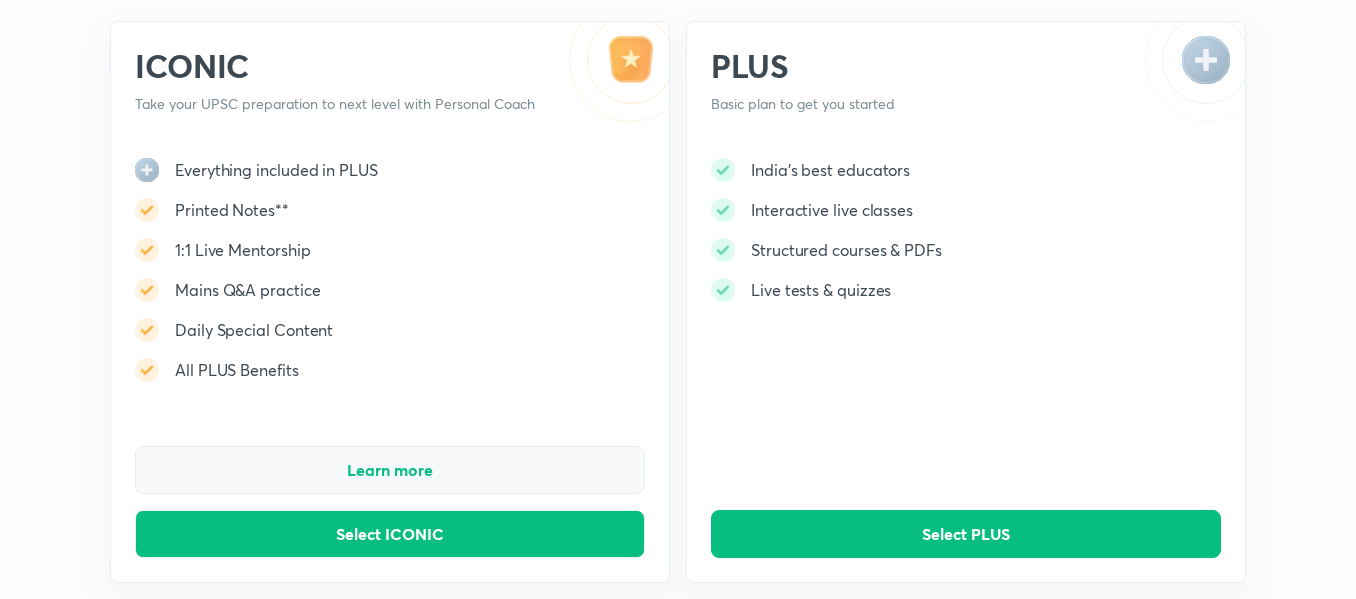 click on "Learn more" at bounding box center (390, 470) 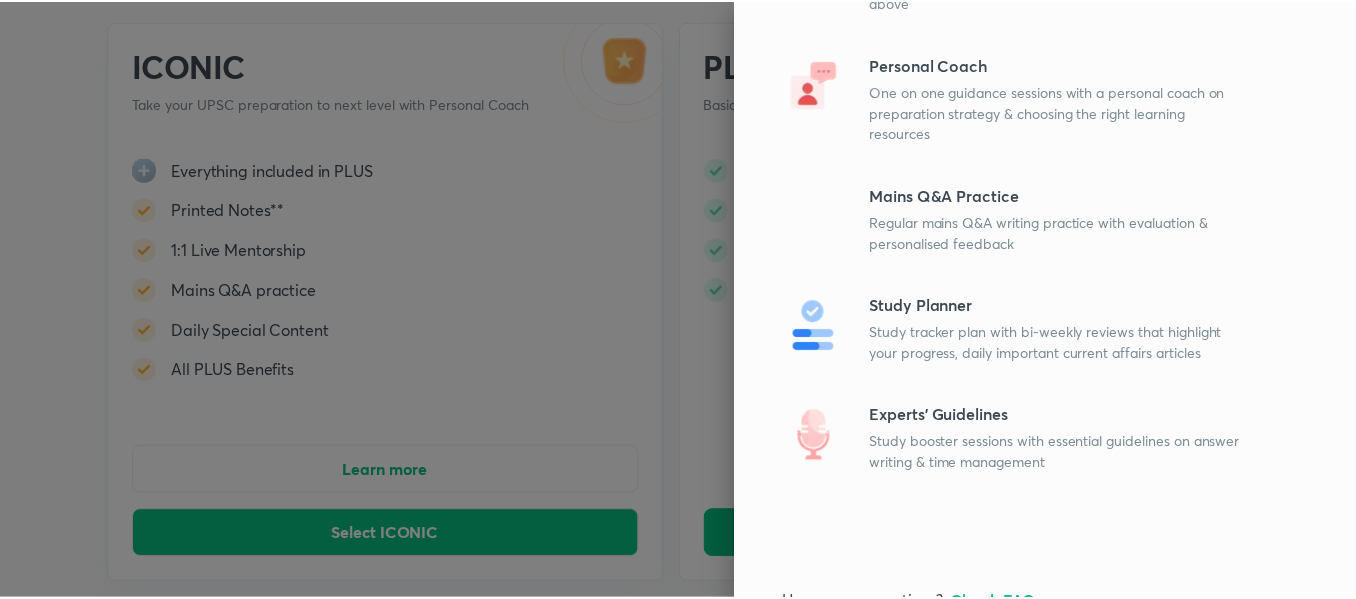 scroll, scrollTop: 409, scrollLeft: 0, axis: vertical 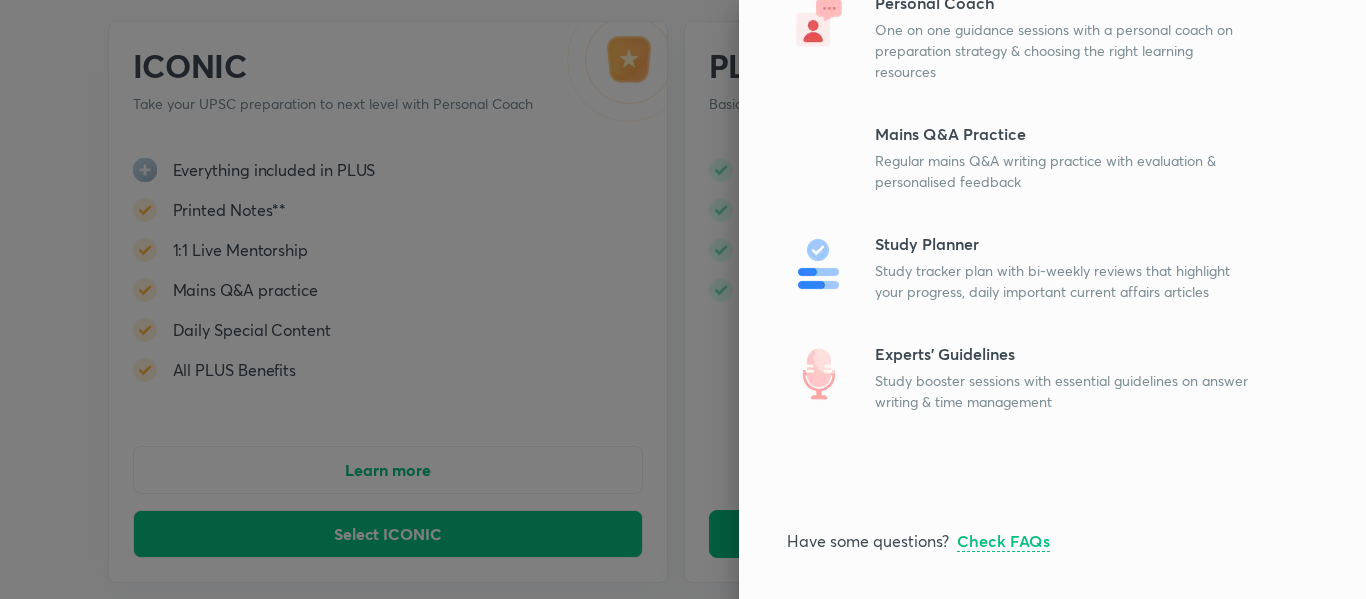 click at bounding box center (683, 299) 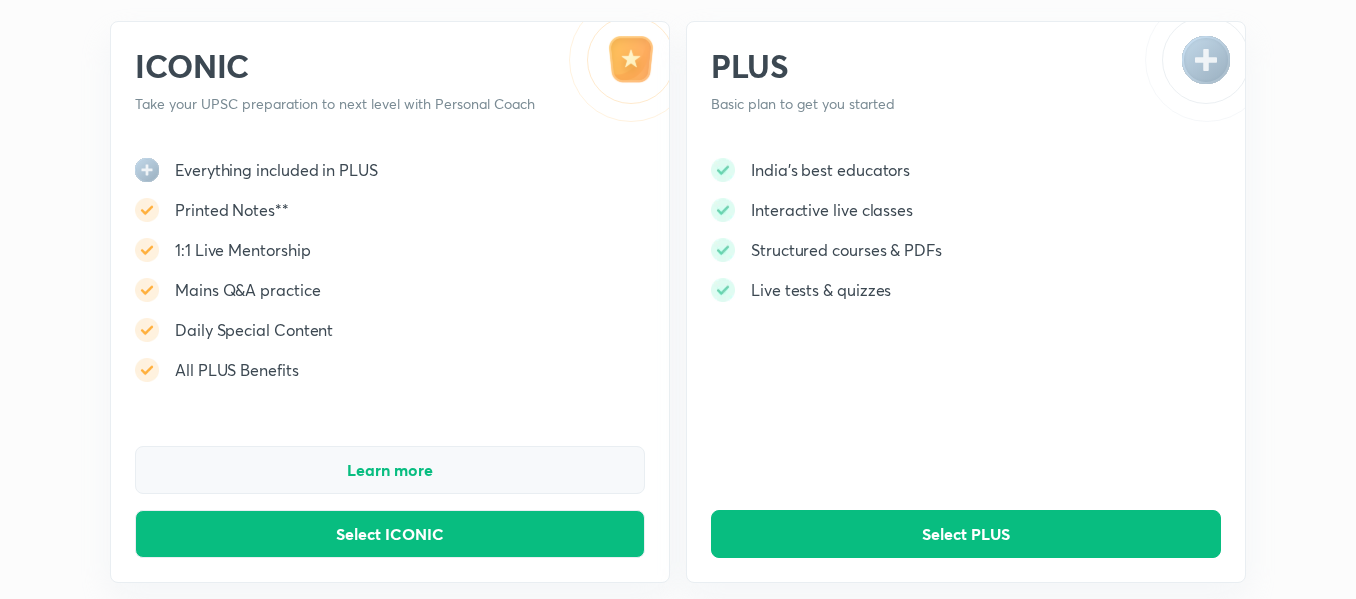 scroll, scrollTop: 102, scrollLeft: 0, axis: vertical 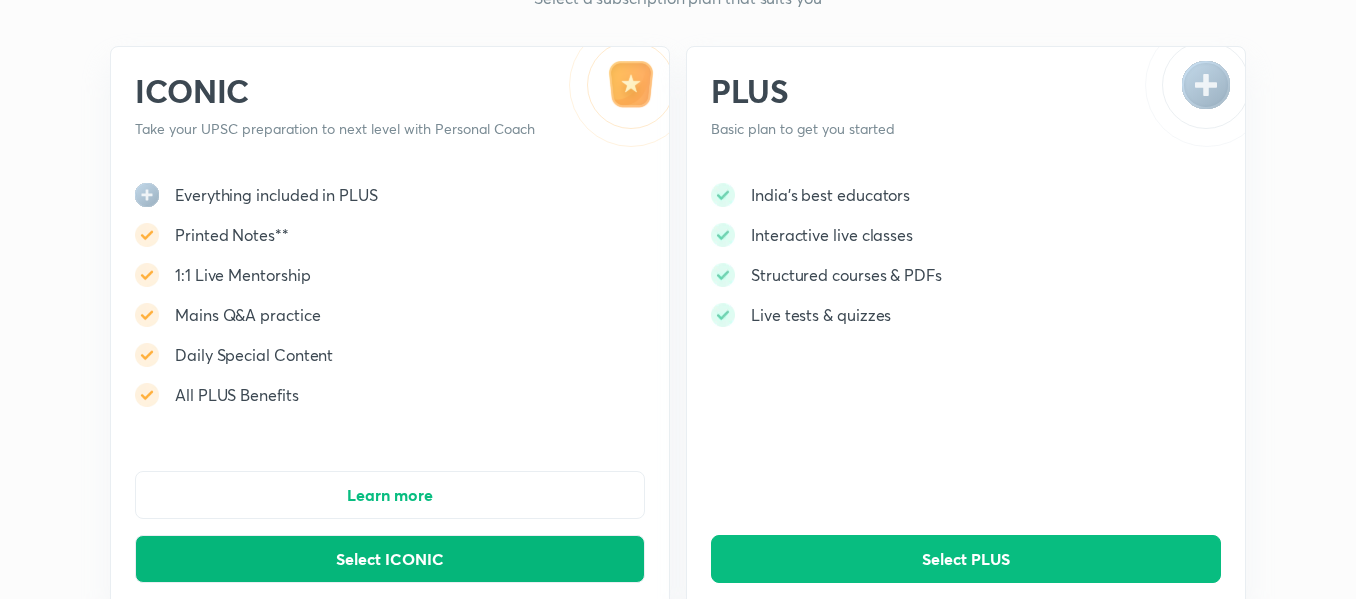 click on "Select ICONIC" at bounding box center (390, 559) 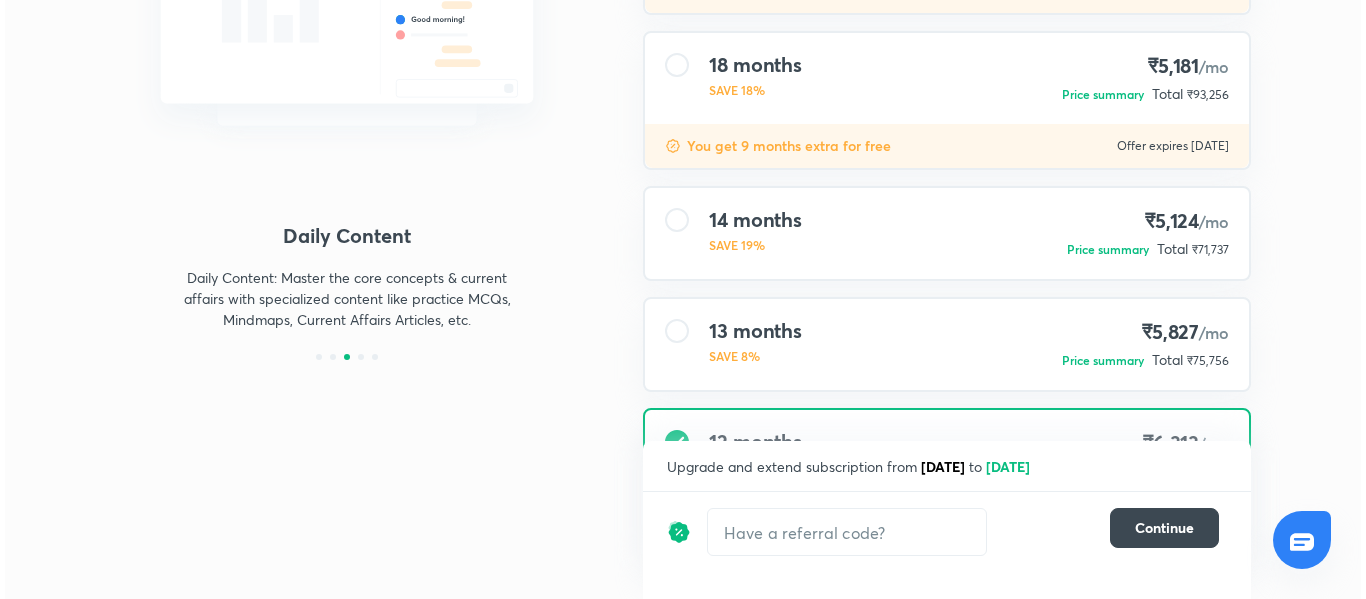 scroll, scrollTop: 357, scrollLeft: 0, axis: vertical 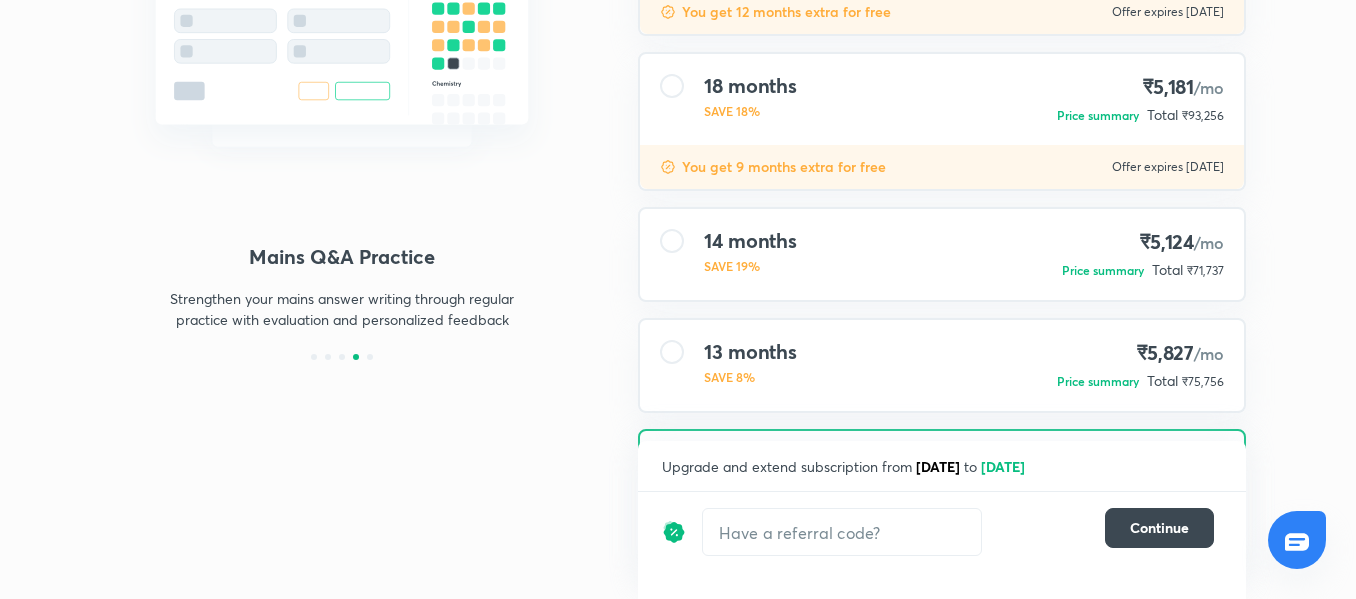 click on "14 months SAVE 19% ₹5,124  /mo Price summary Total ₹71,737" at bounding box center [942, 254] 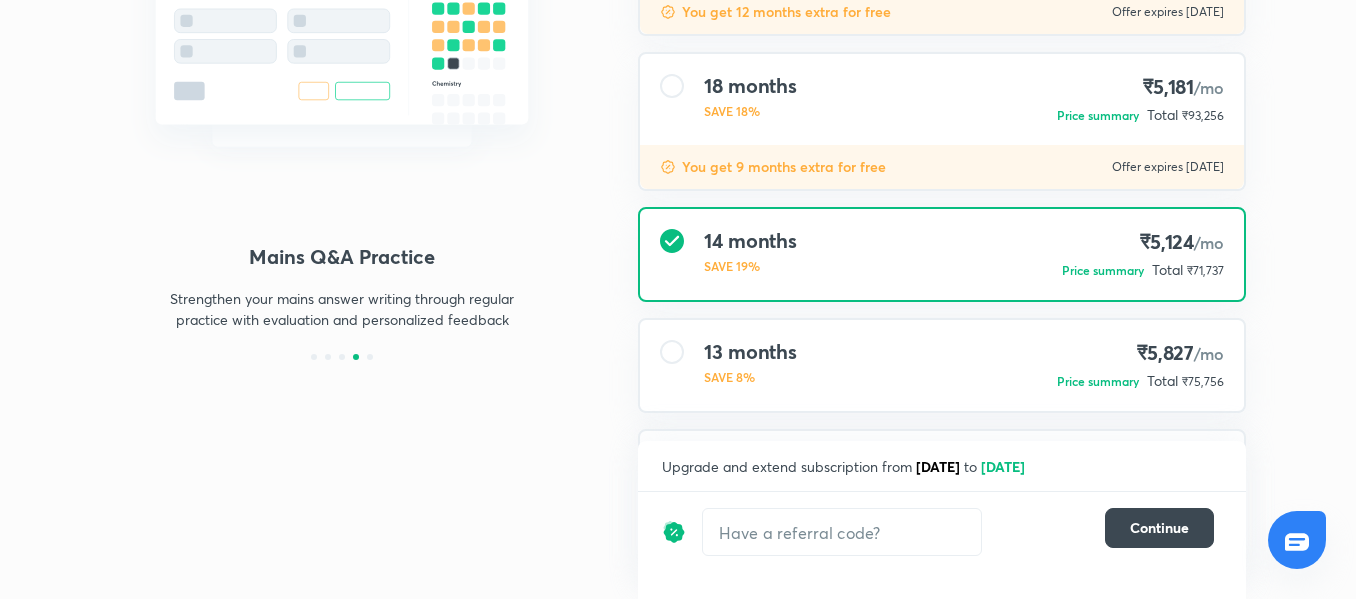 click on "Price summary" at bounding box center (1103, 270) 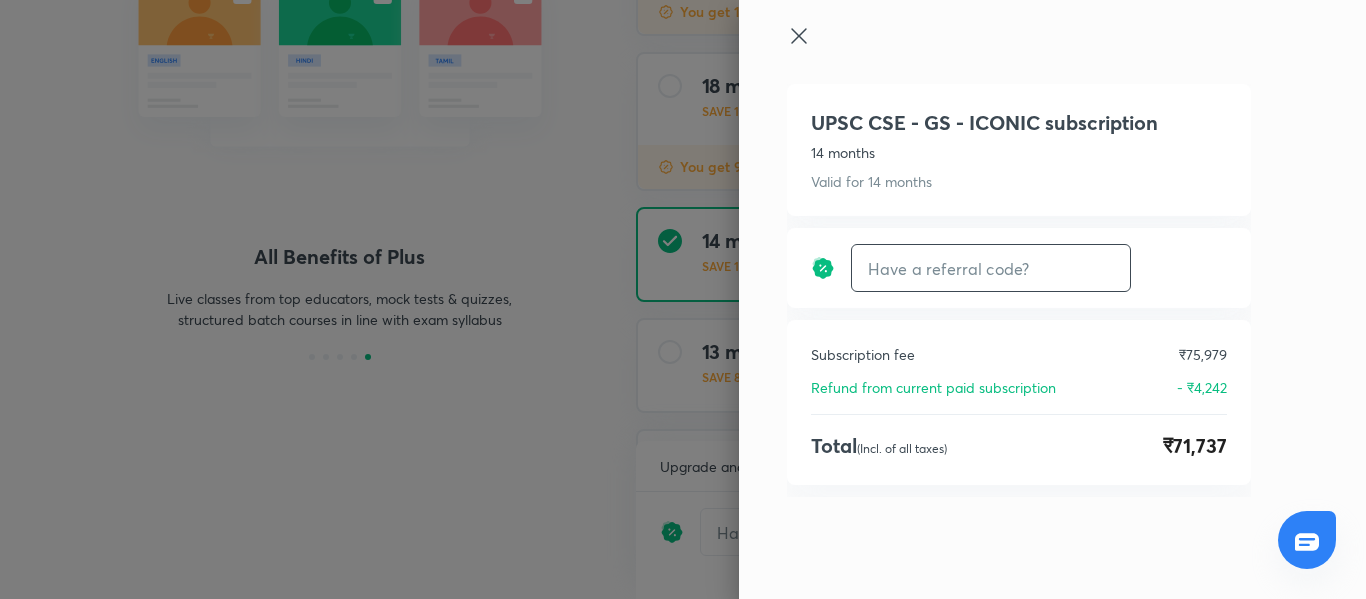 click at bounding box center (991, 268) 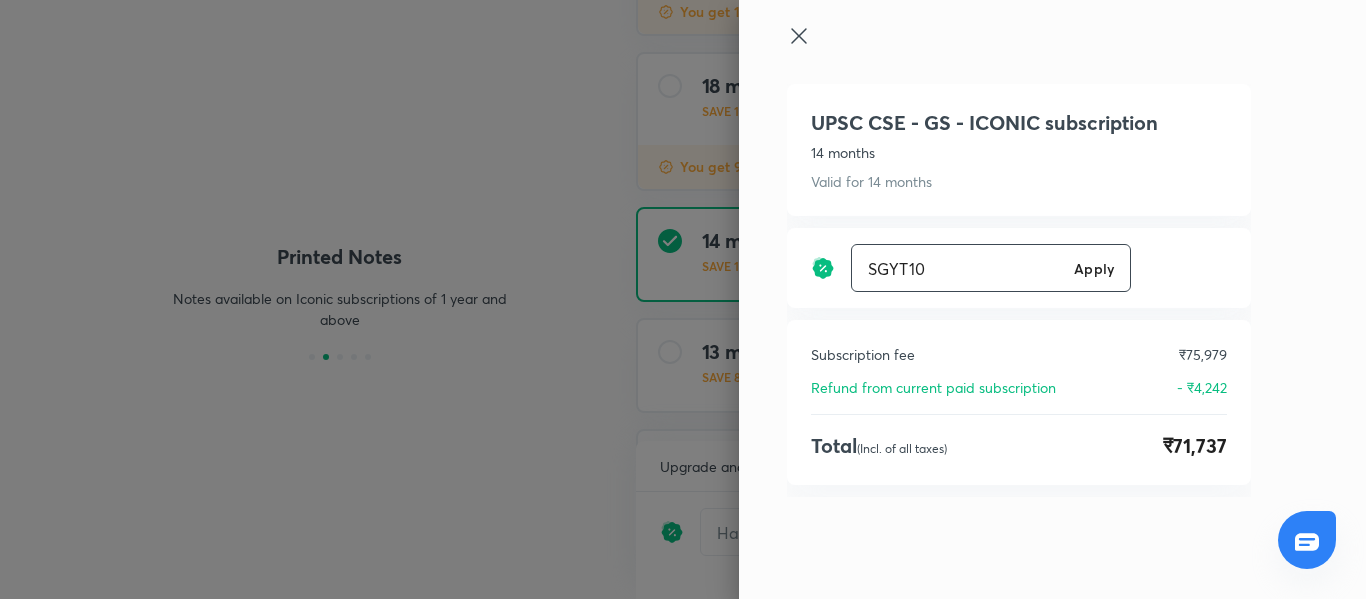 type on "SGYT10" 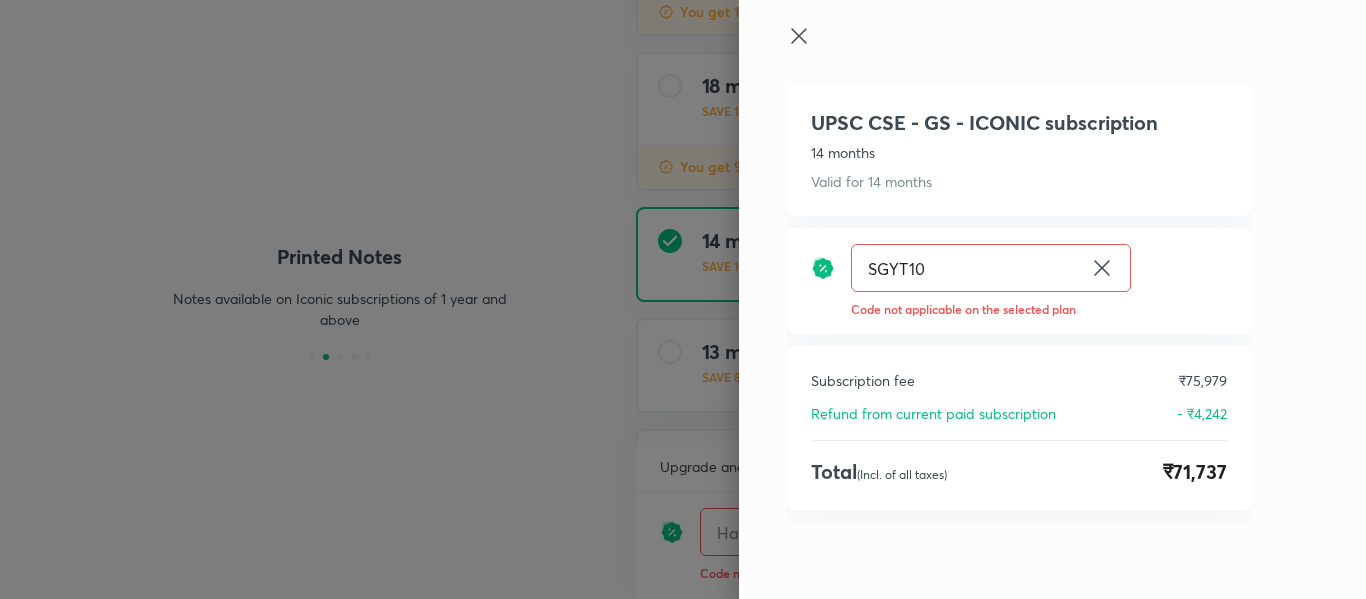 type on "SGYT10" 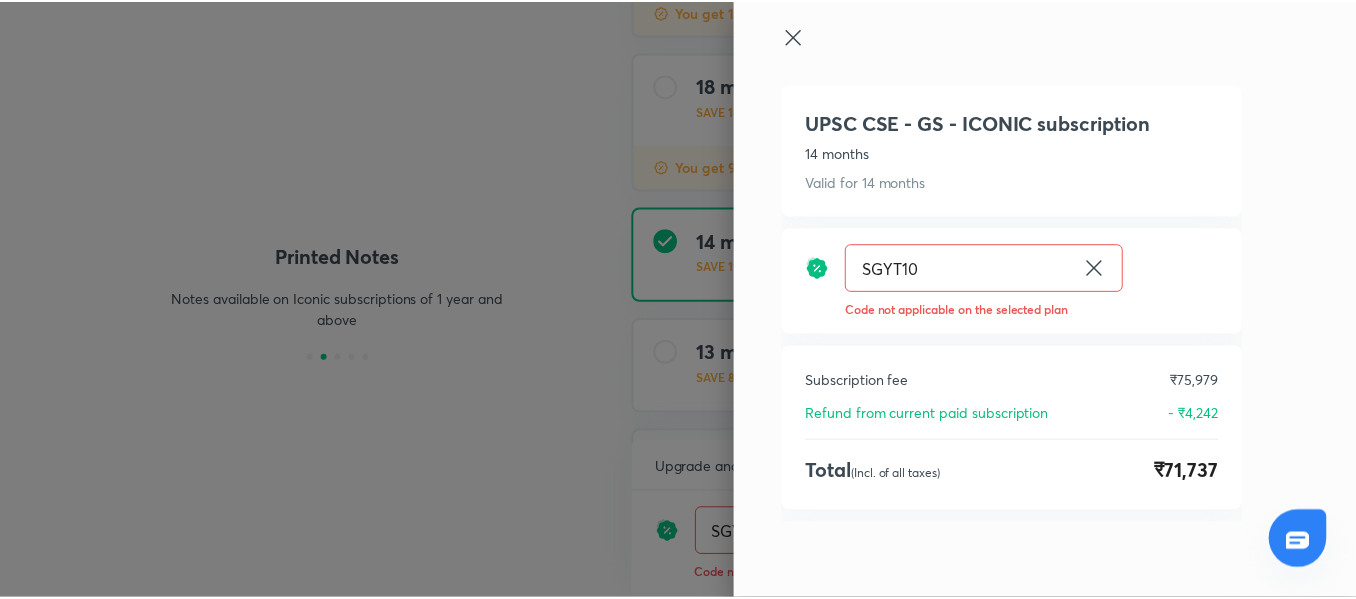 scroll, scrollTop: 0, scrollLeft: 0, axis: both 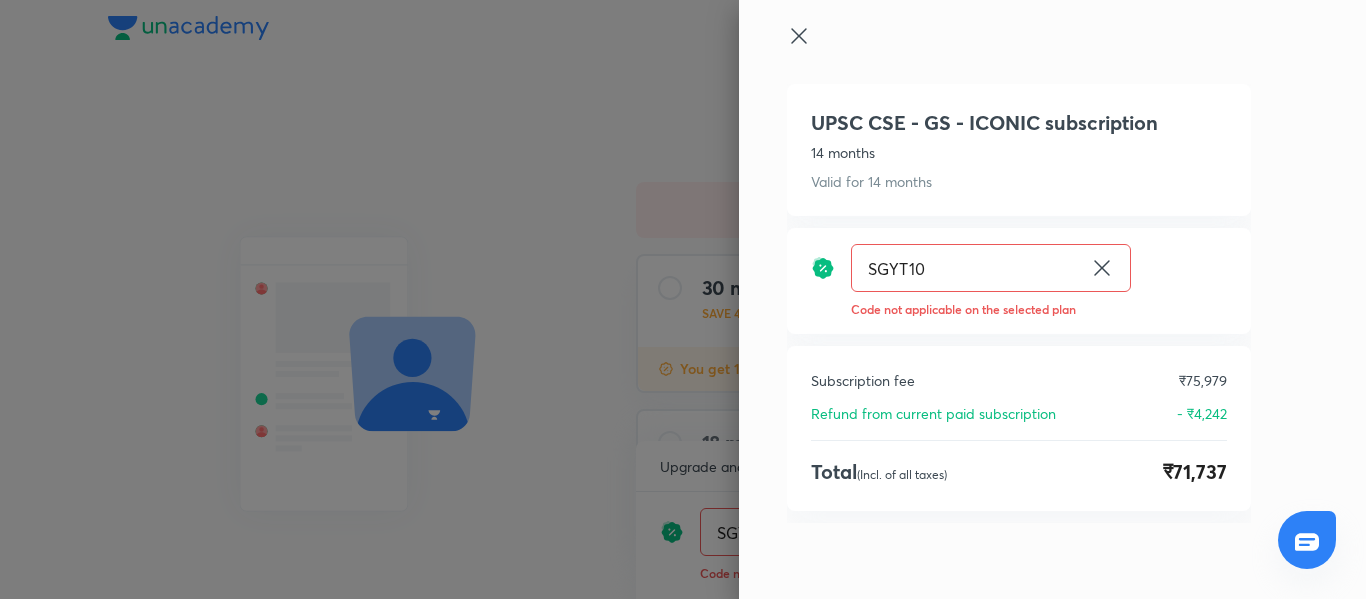 click 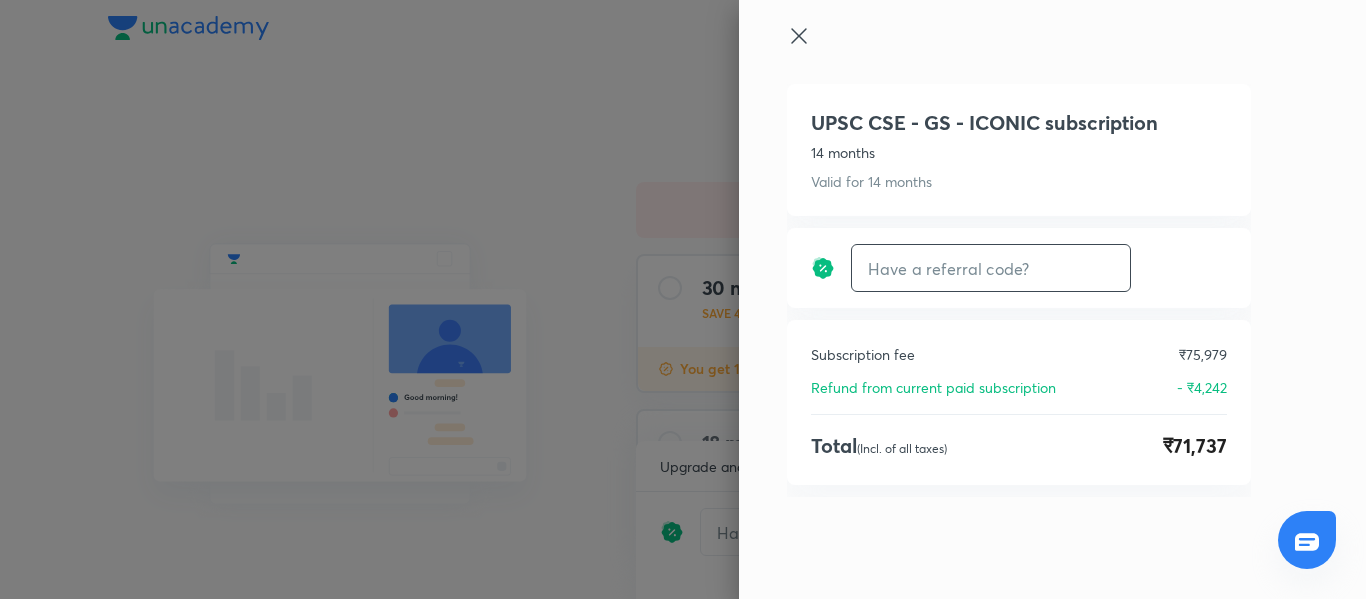 click at bounding box center [991, 268] 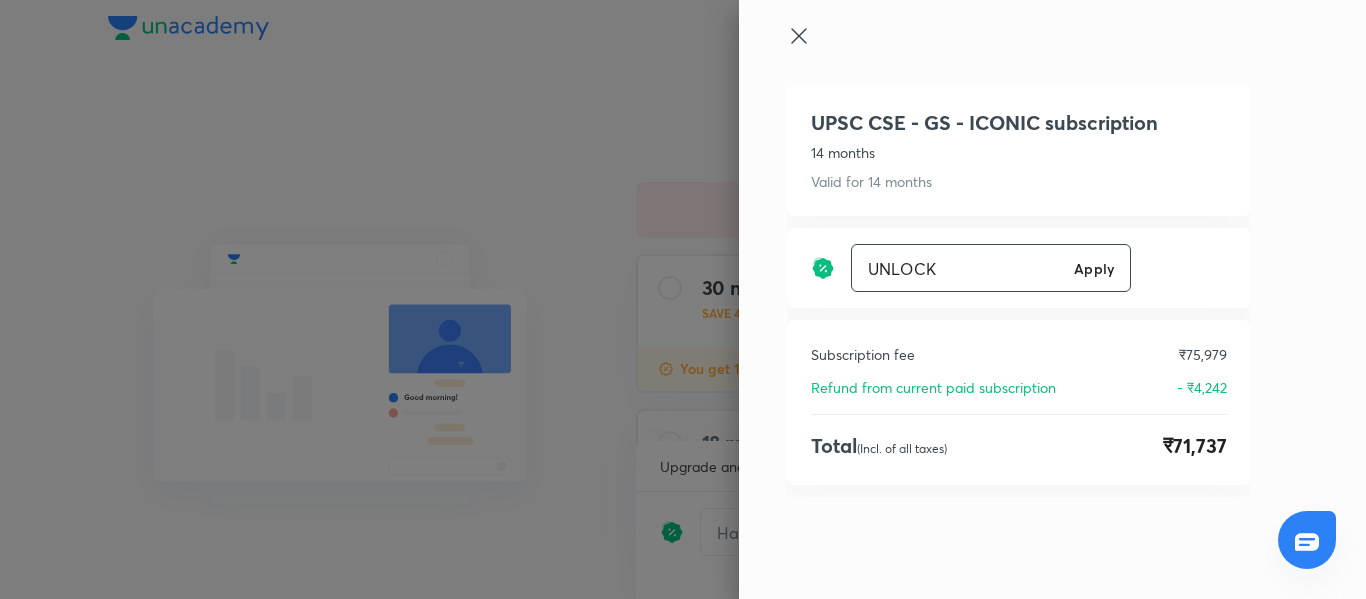 type on "UNLOCK" 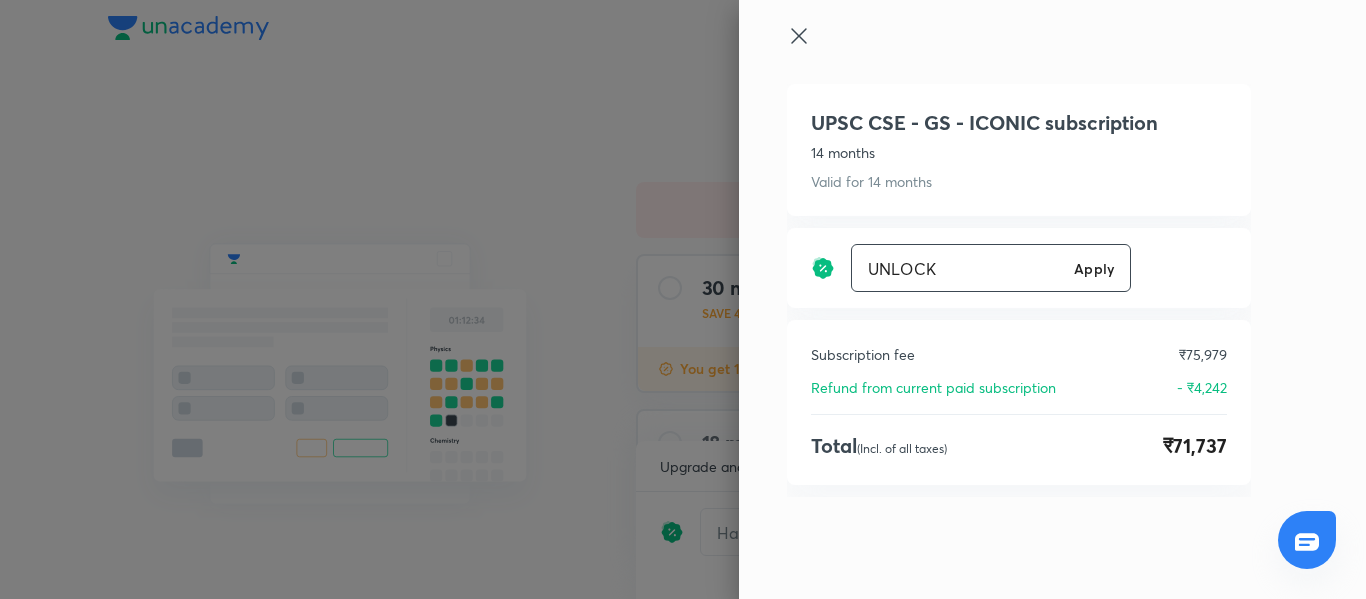 click on "Apply" at bounding box center [1094, 268] 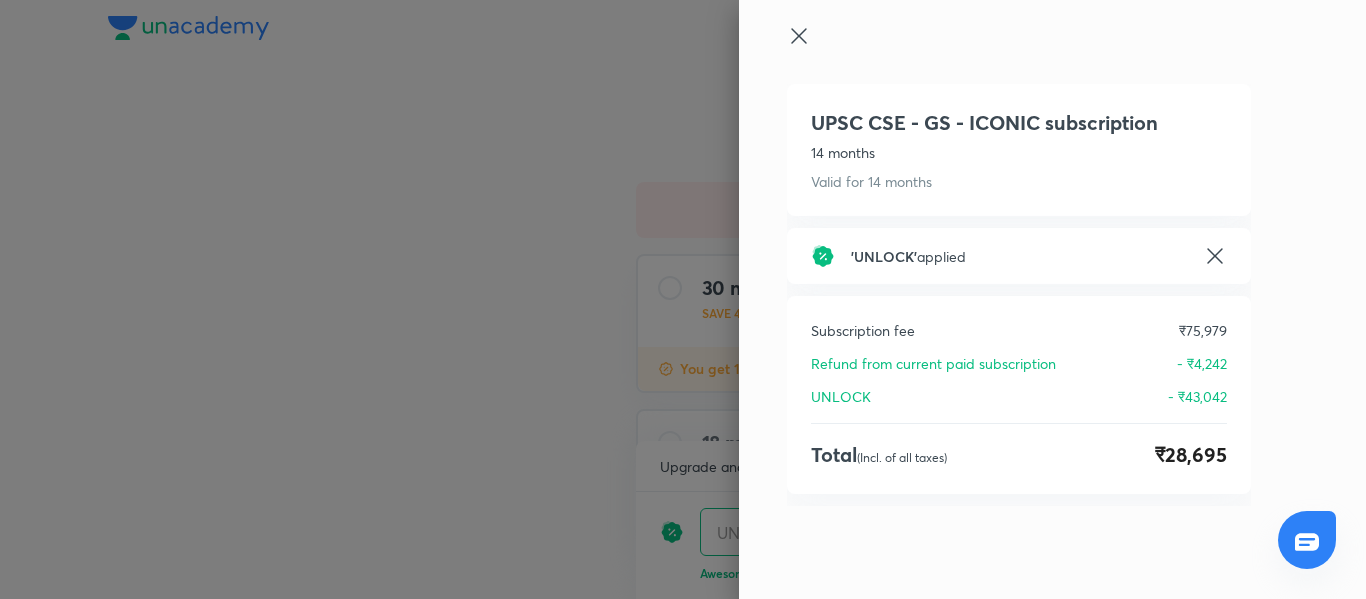 click 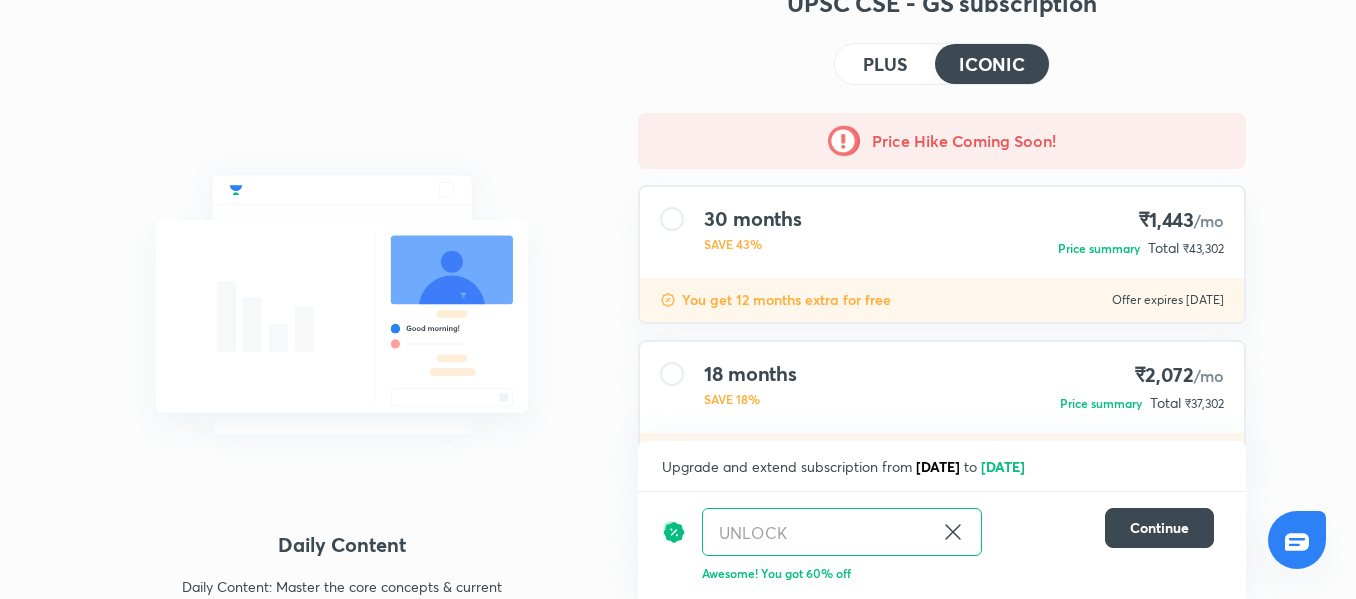 scroll, scrollTop: 0, scrollLeft: 0, axis: both 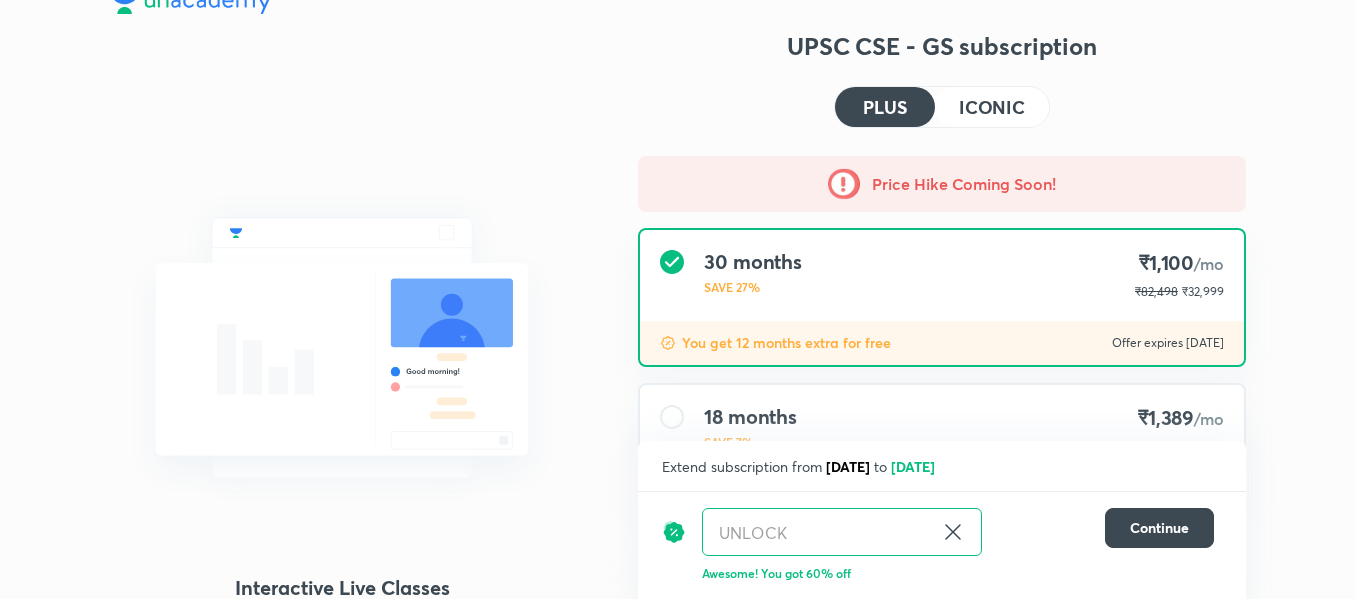 click on "ICONIC" at bounding box center (992, 107) 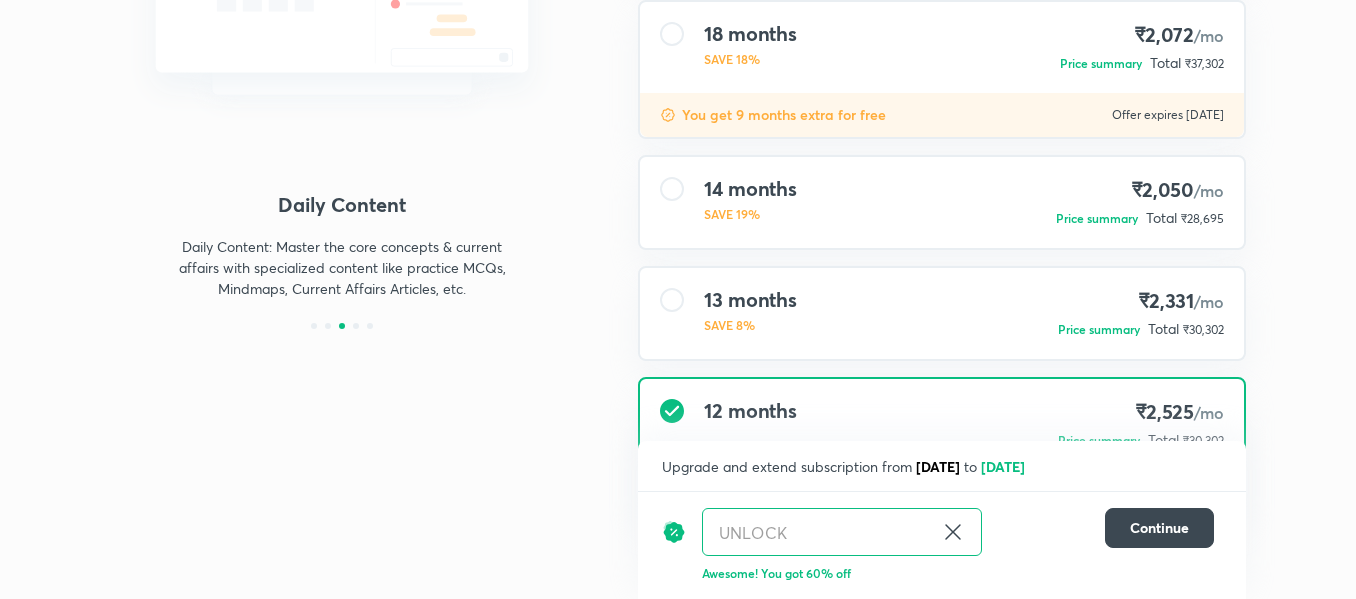 scroll, scrollTop: 430, scrollLeft: 0, axis: vertical 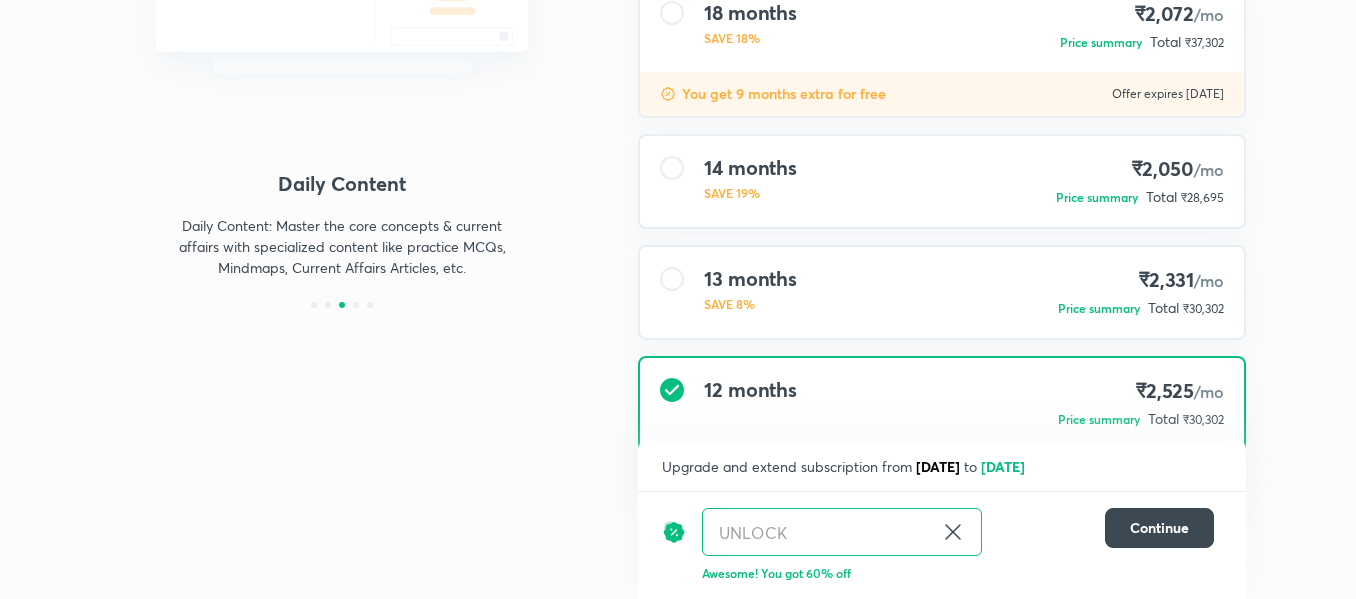 click on "14 months SAVE 19% ₹2,050  /mo Price summary Total ₹28,695" at bounding box center [942, 181] 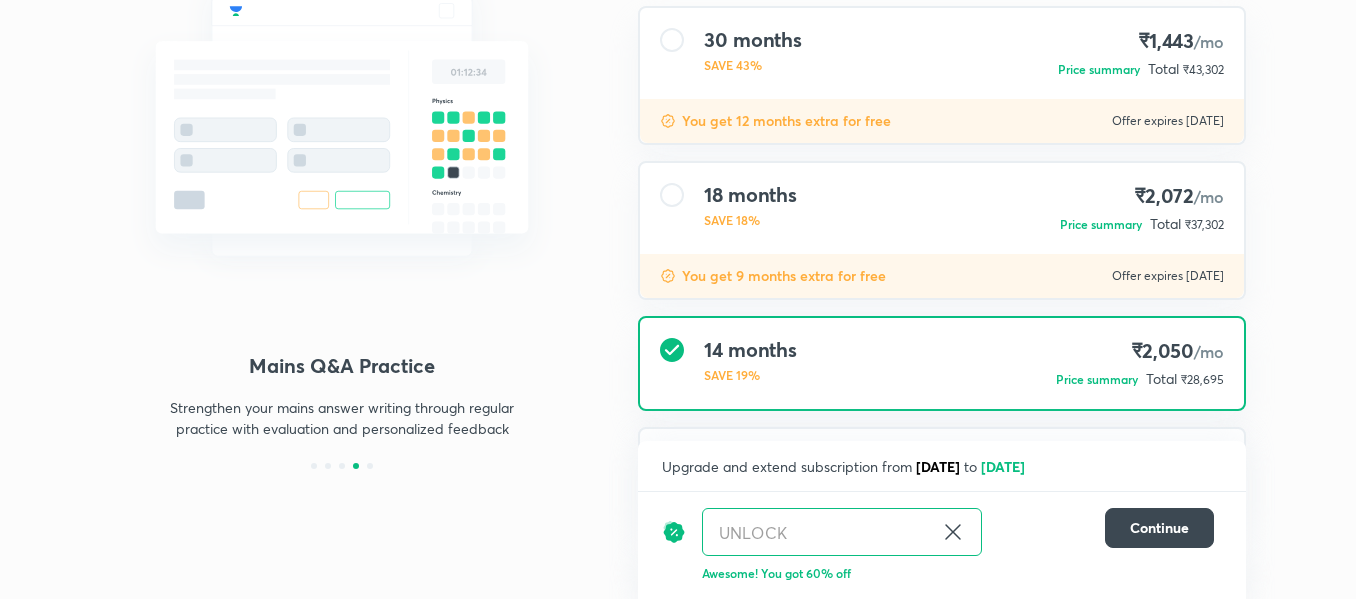 scroll, scrollTop: 247, scrollLeft: 0, axis: vertical 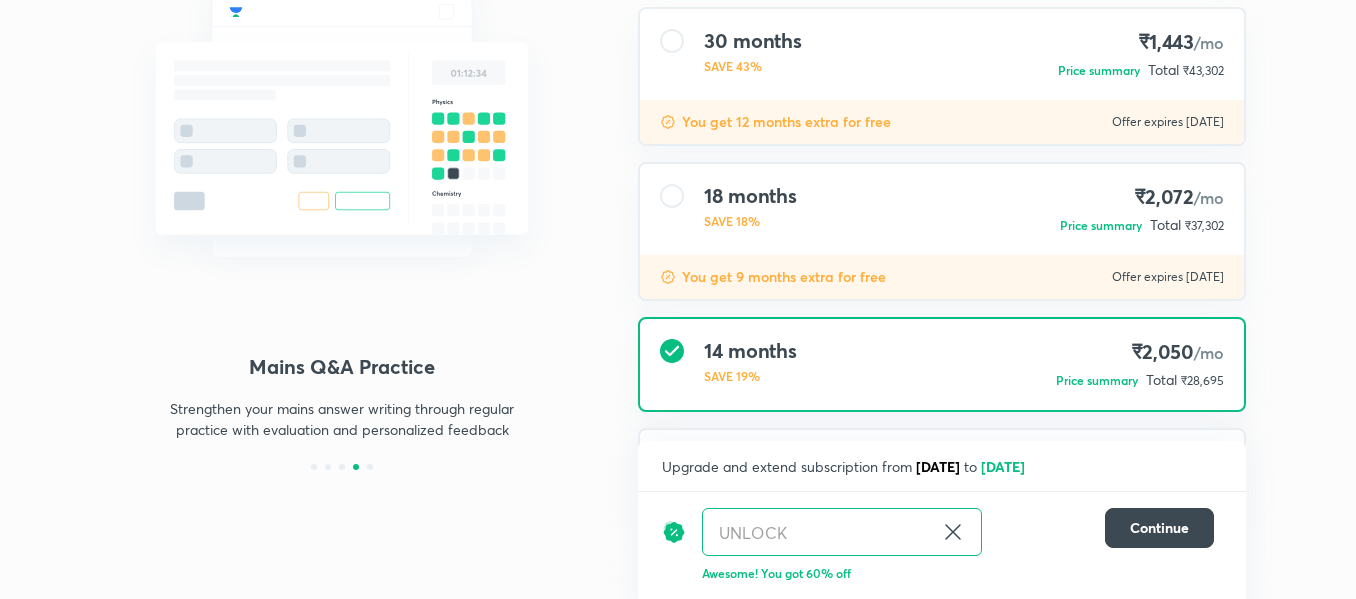 click on "18 months SAVE 18% ₹2,072  /mo Price summary Total ₹37,302" at bounding box center [942, 209] 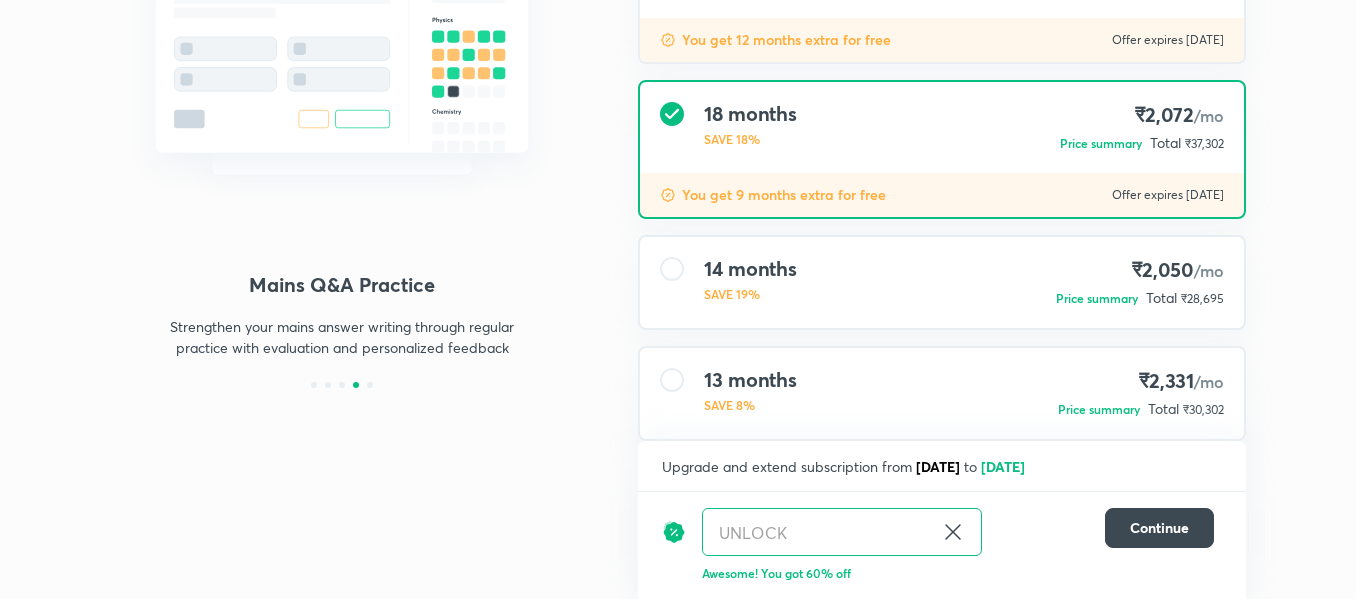 scroll, scrollTop: 308, scrollLeft: 0, axis: vertical 